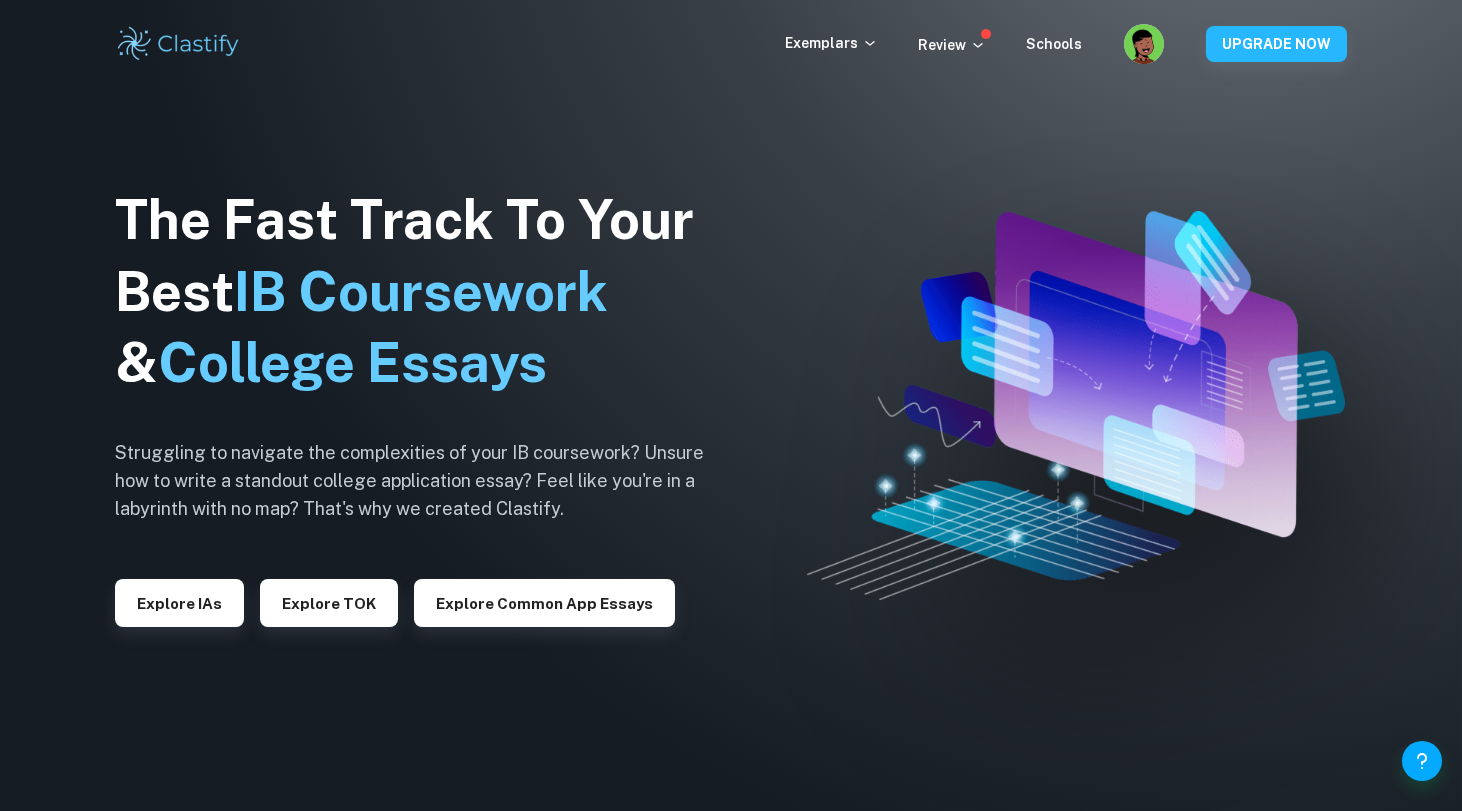 scroll, scrollTop: 0, scrollLeft: 0, axis: both 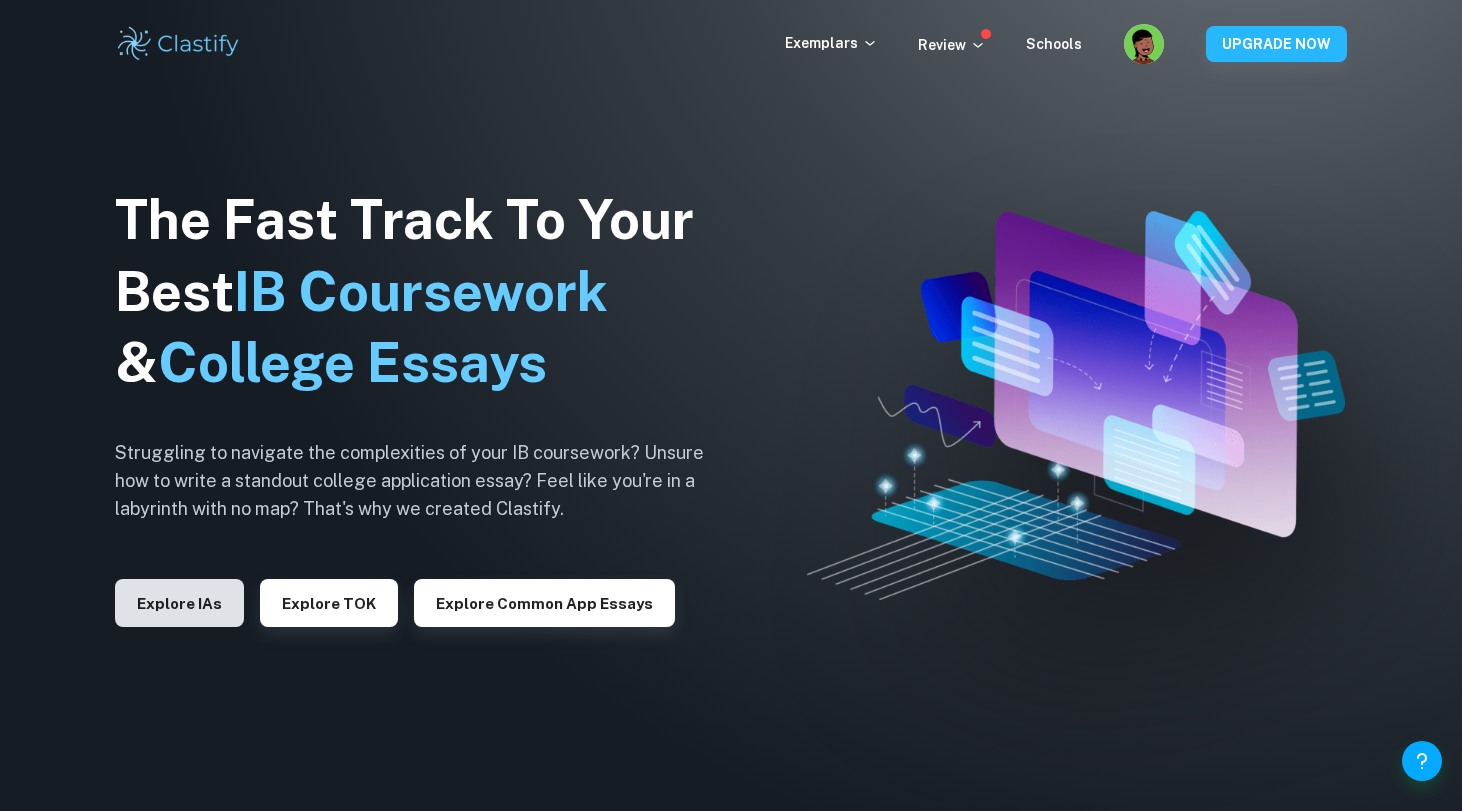 click on "Explore IAs" at bounding box center [179, 603] 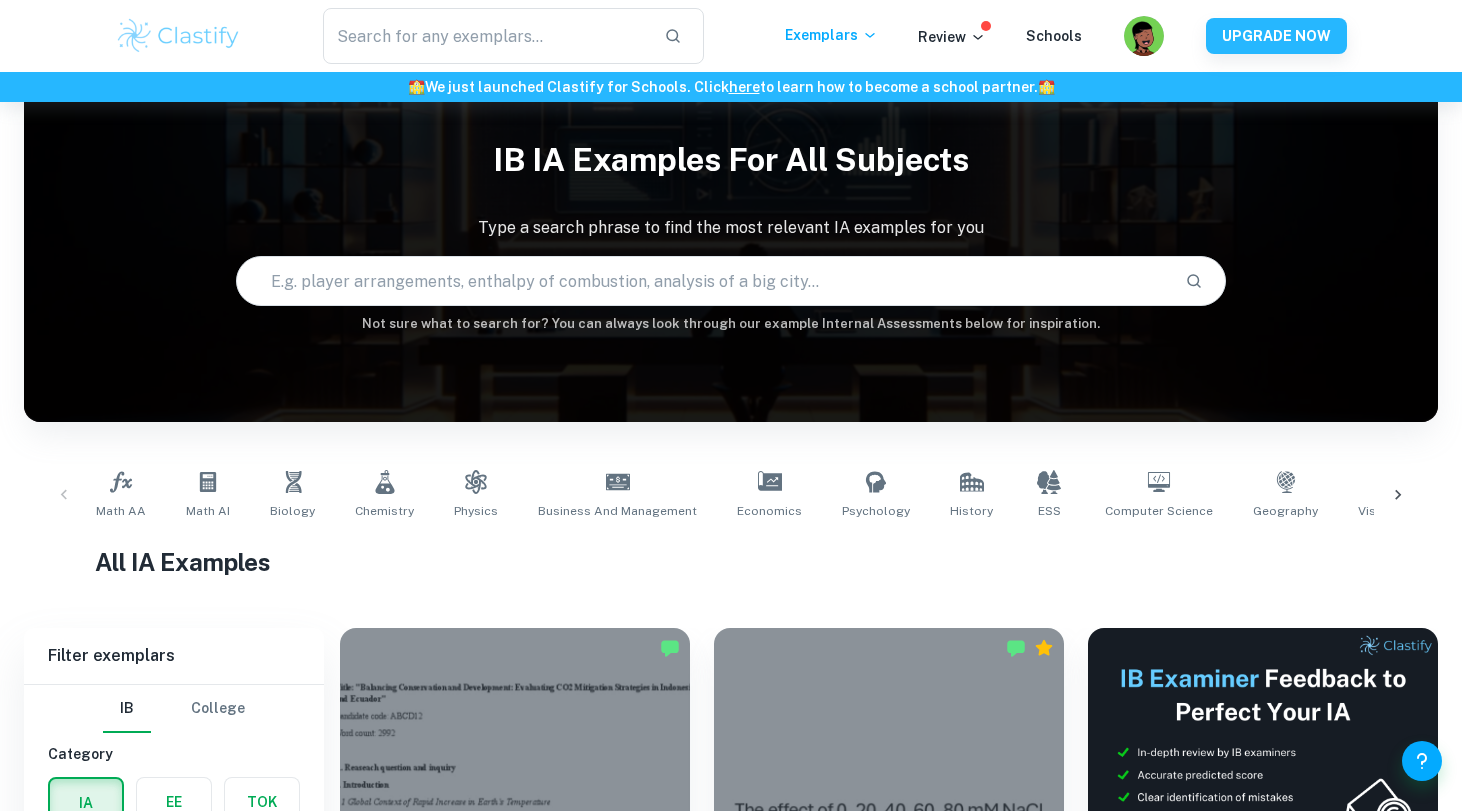 scroll, scrollTop: 126, scrollLeft: 0, axis: vertical 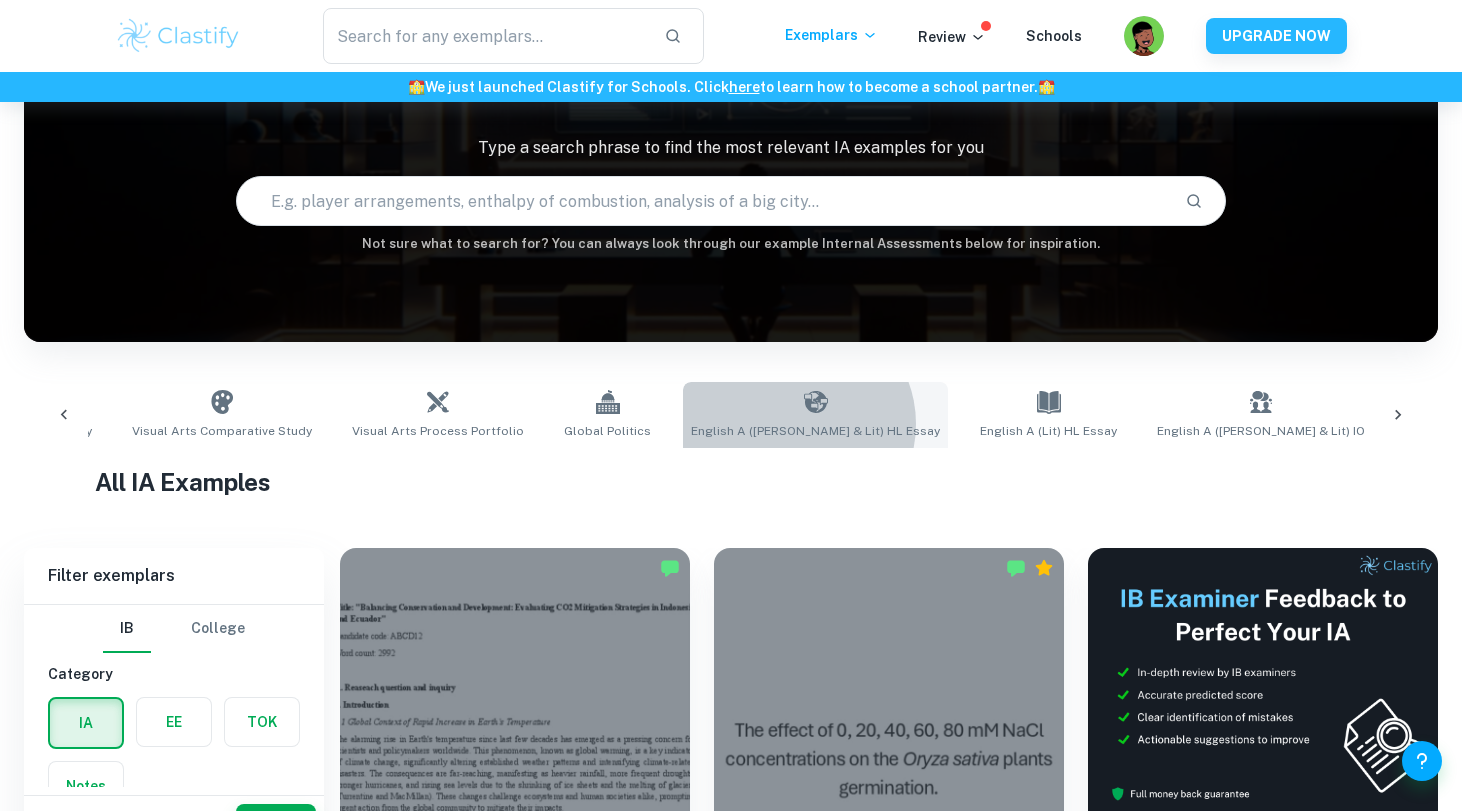 click on "English A (Lang & Lit) HL Essay" at bounding box center [815, 431] 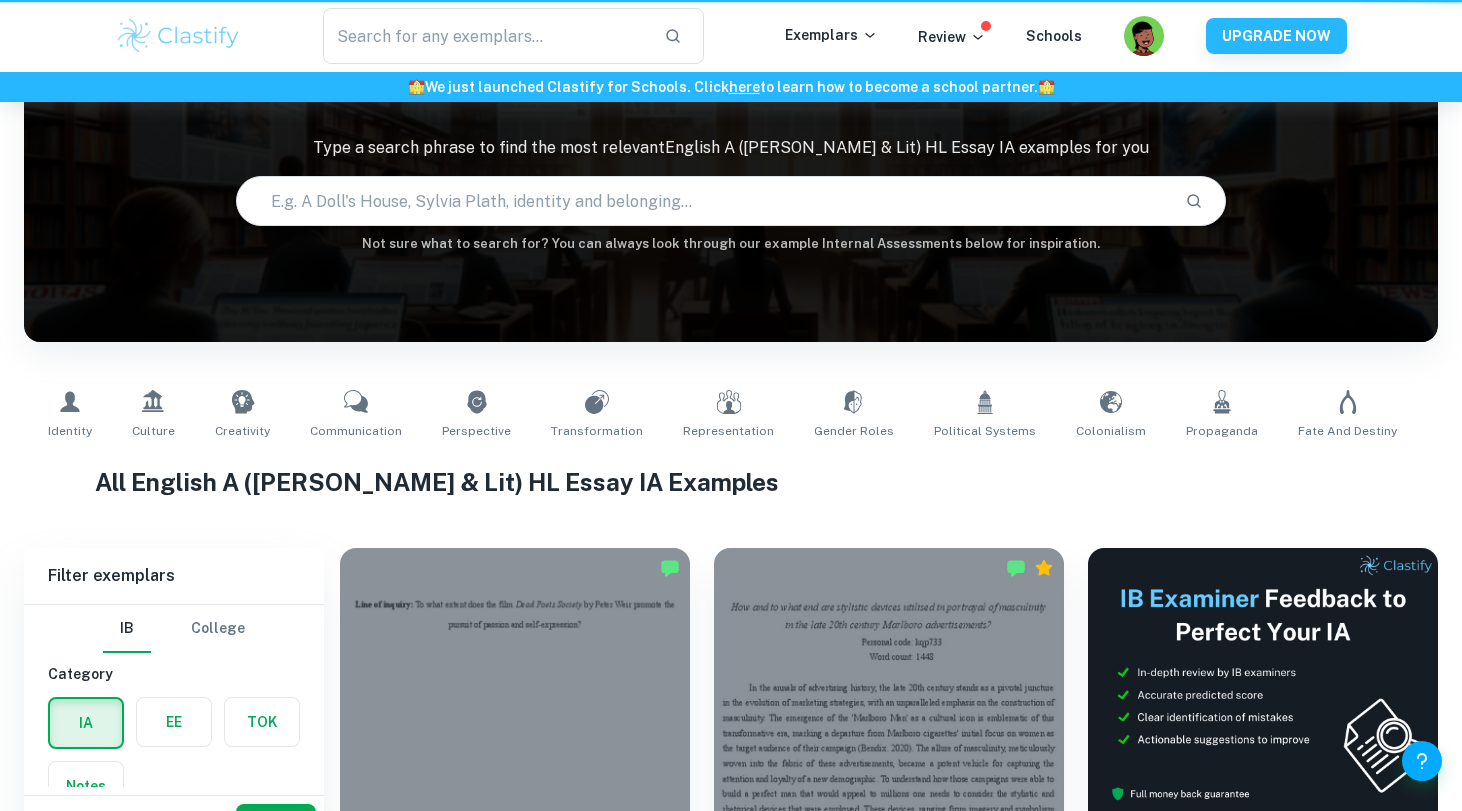 type on "English A (Lang & Lit) HL Essay" 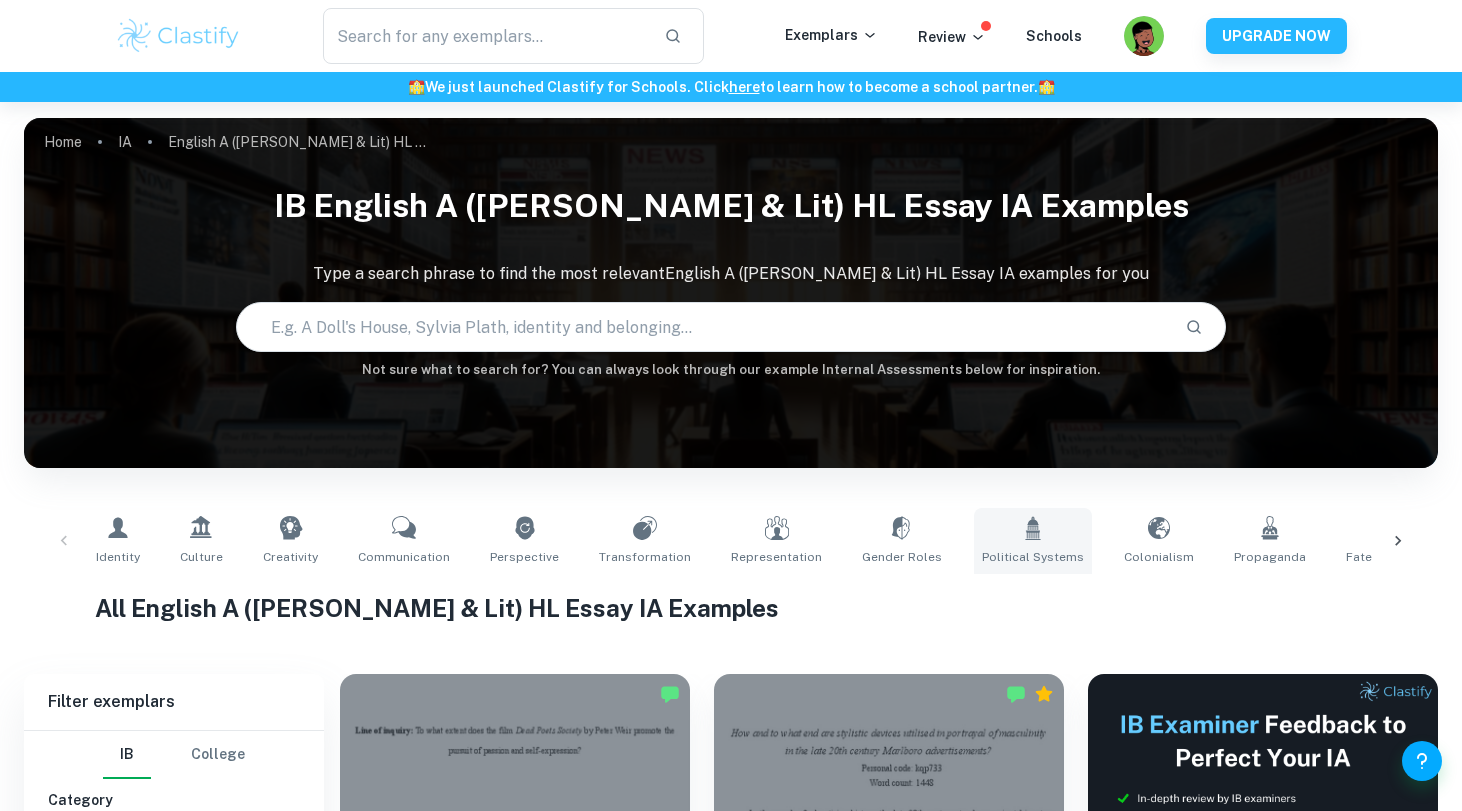 scroll, scrollTop: 0, scrollLeft: 0, axis: both 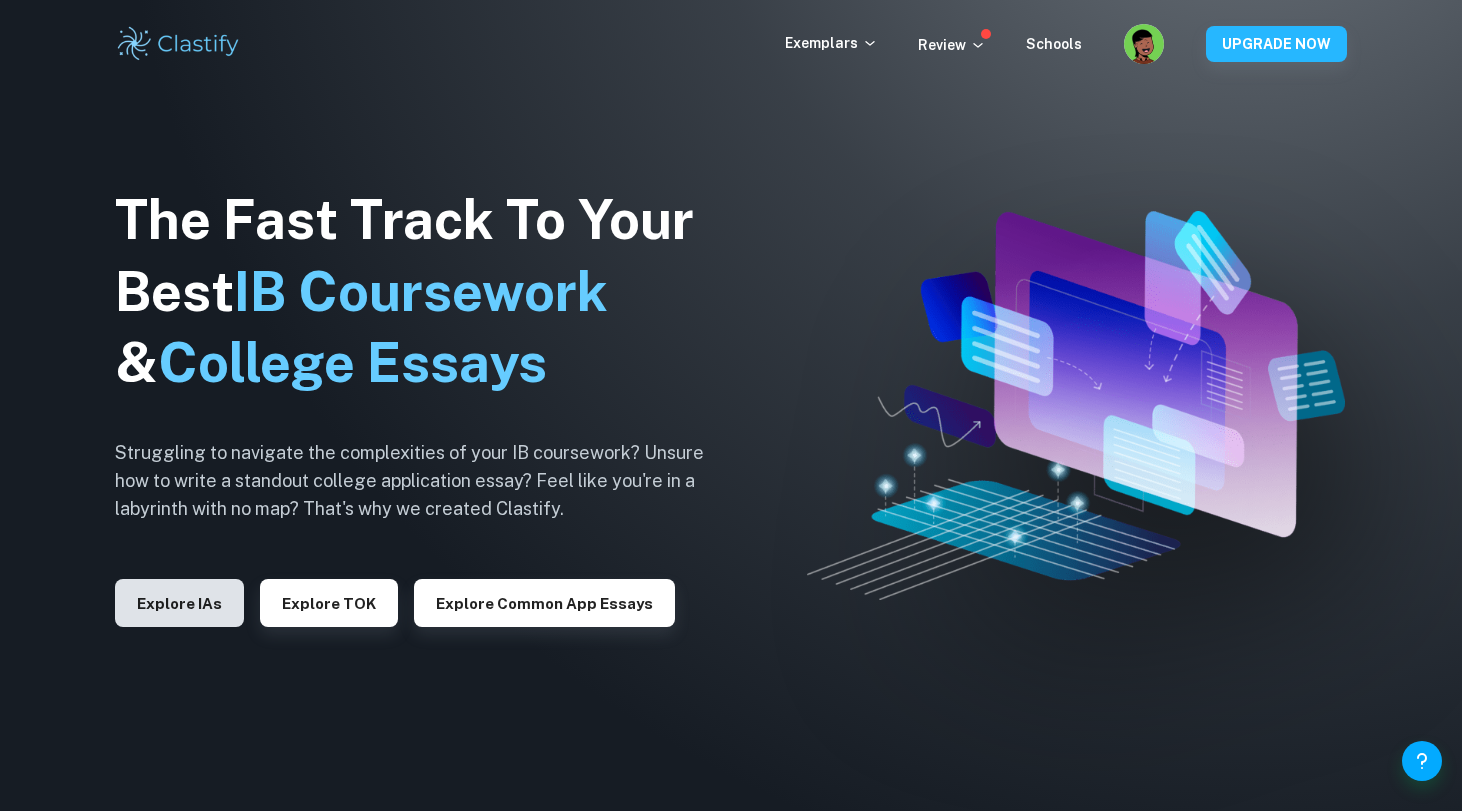 click on "Explore IAs" at bounding box center (179, 603) 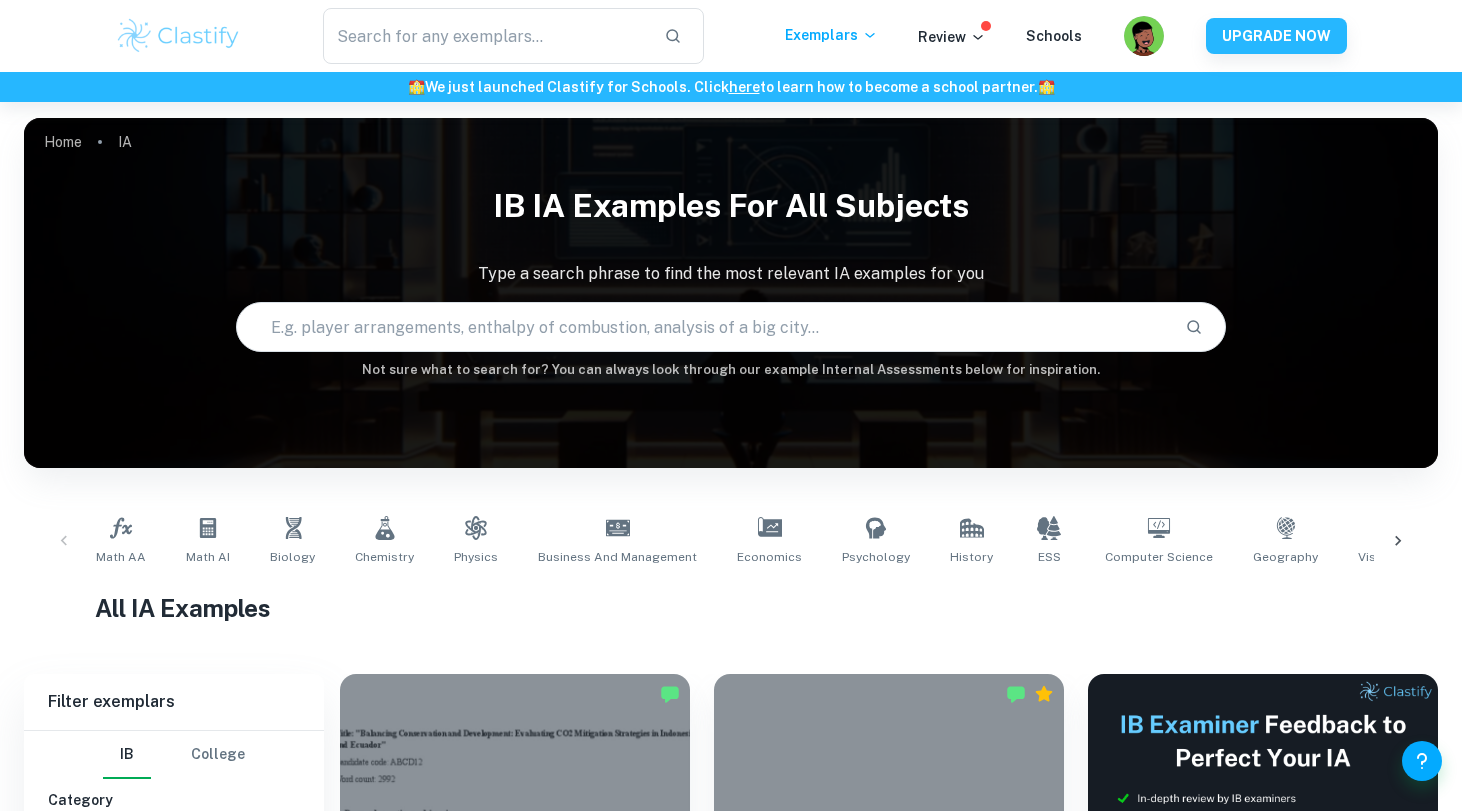 click at bounding box center [703, 327] 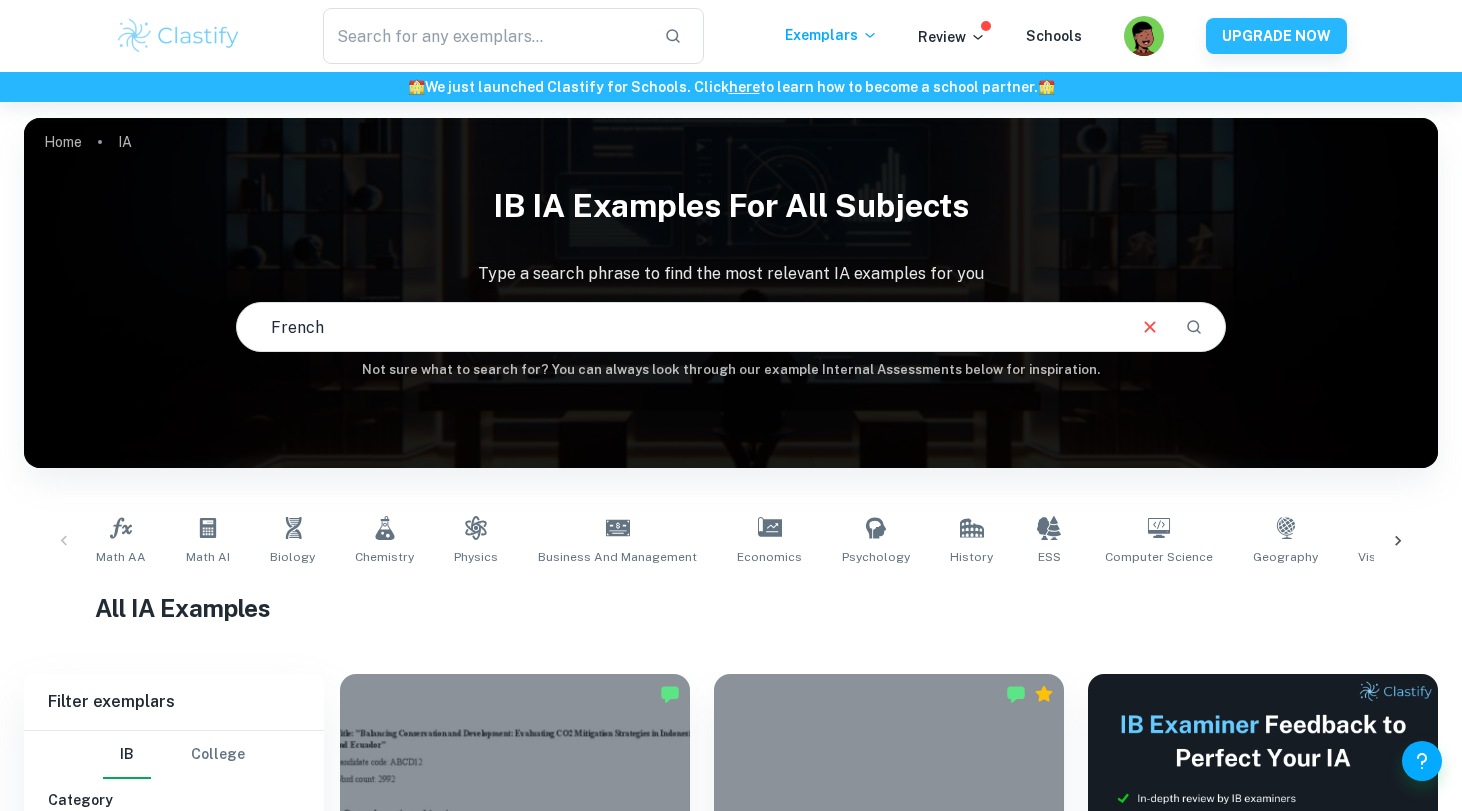type on "French" 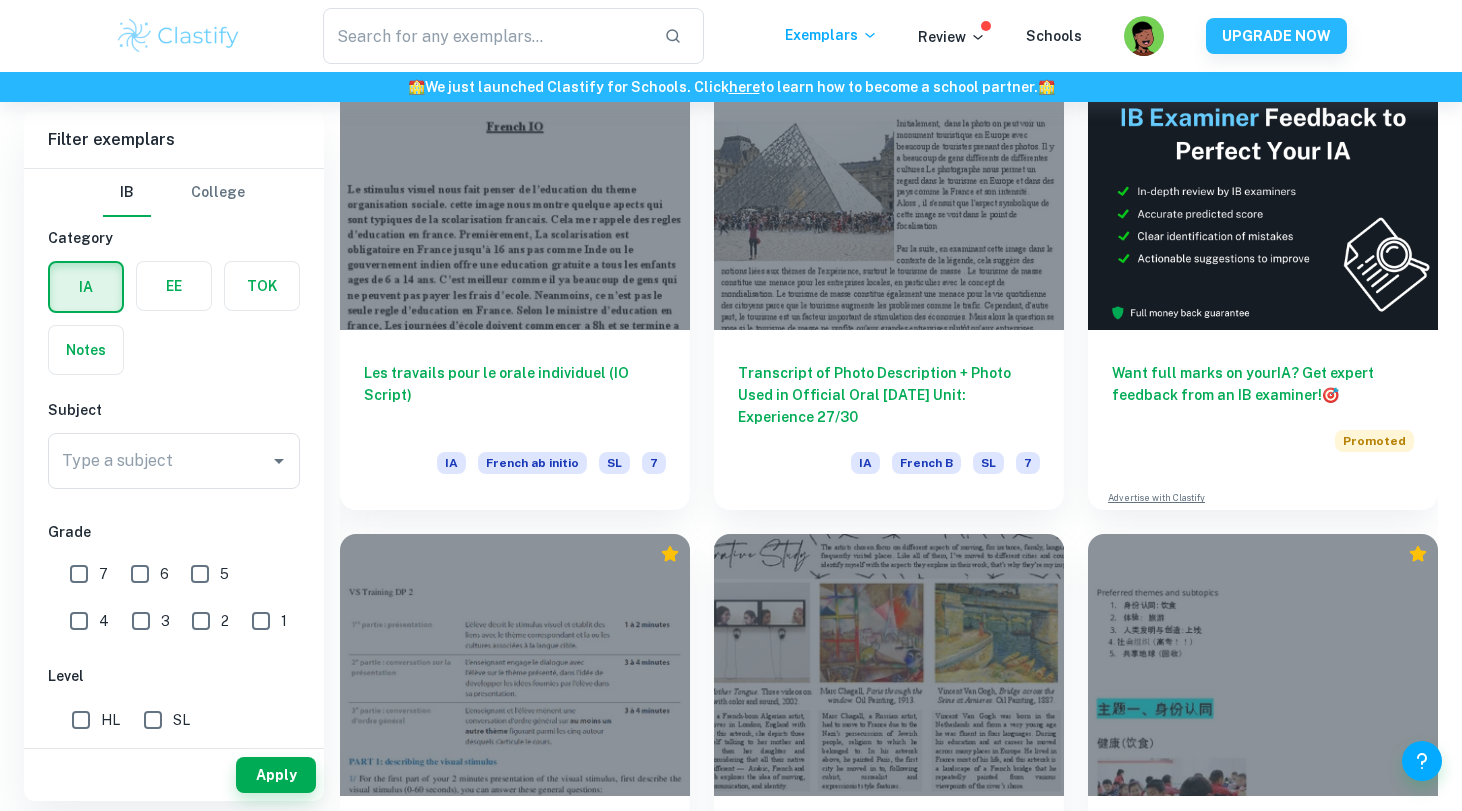 scroll, scrollTop: 612, scrollLeft: 0, axis: vertical 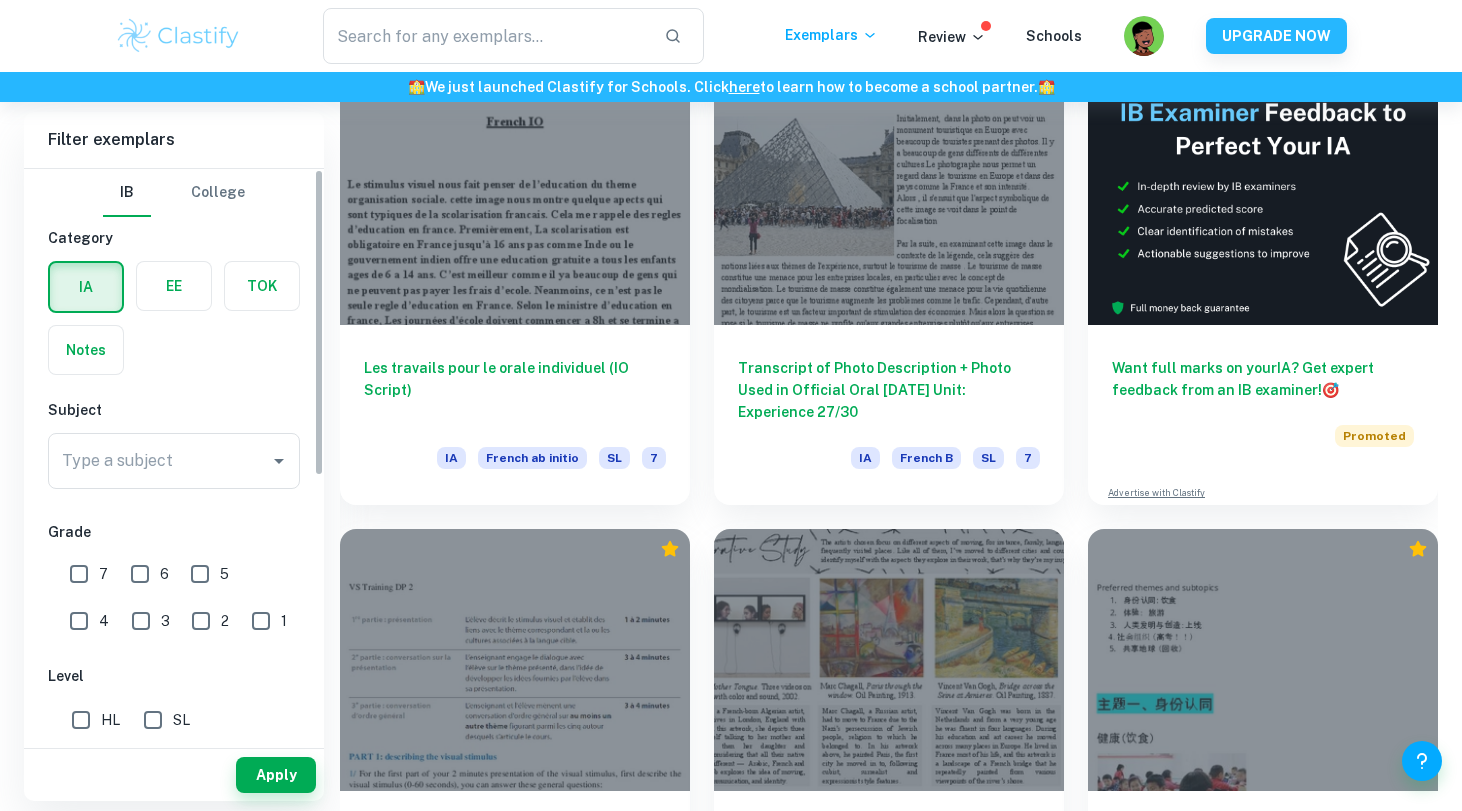 click at bounding box center (174, 286) 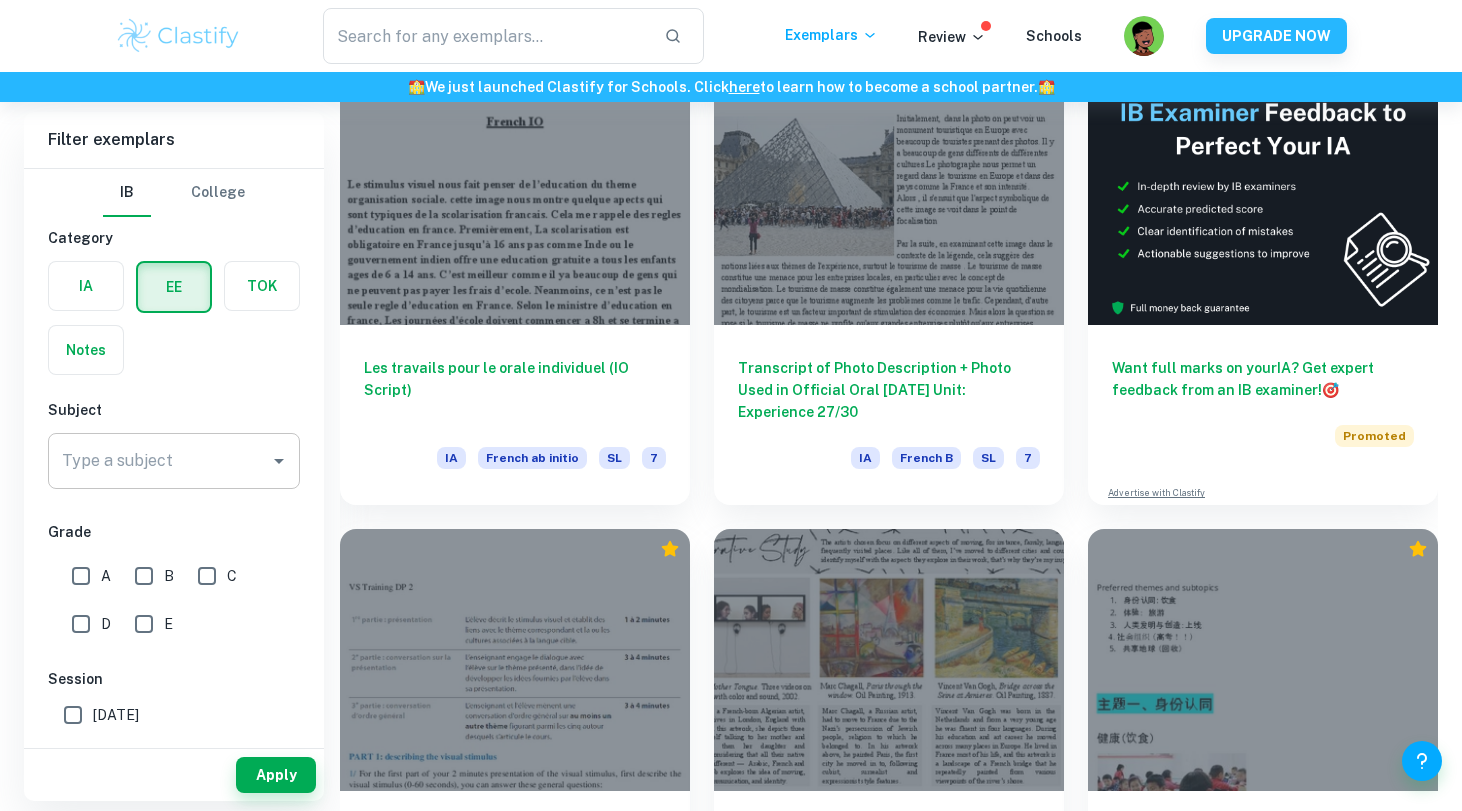 click on "Type a subject" at bounding box center (159, 461) 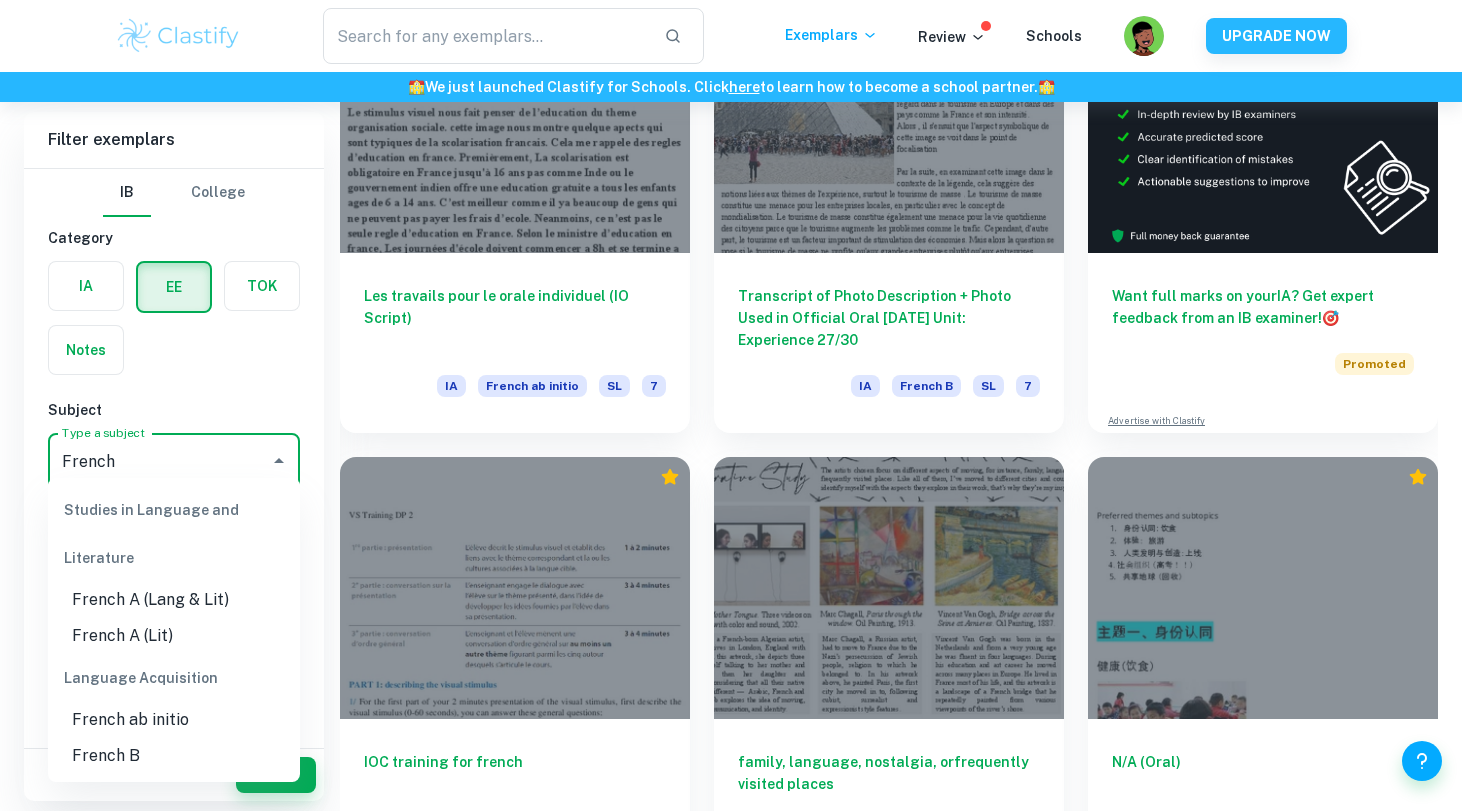 scroll, scrollTop: 695, scrollLeft: 0, axis: vertical 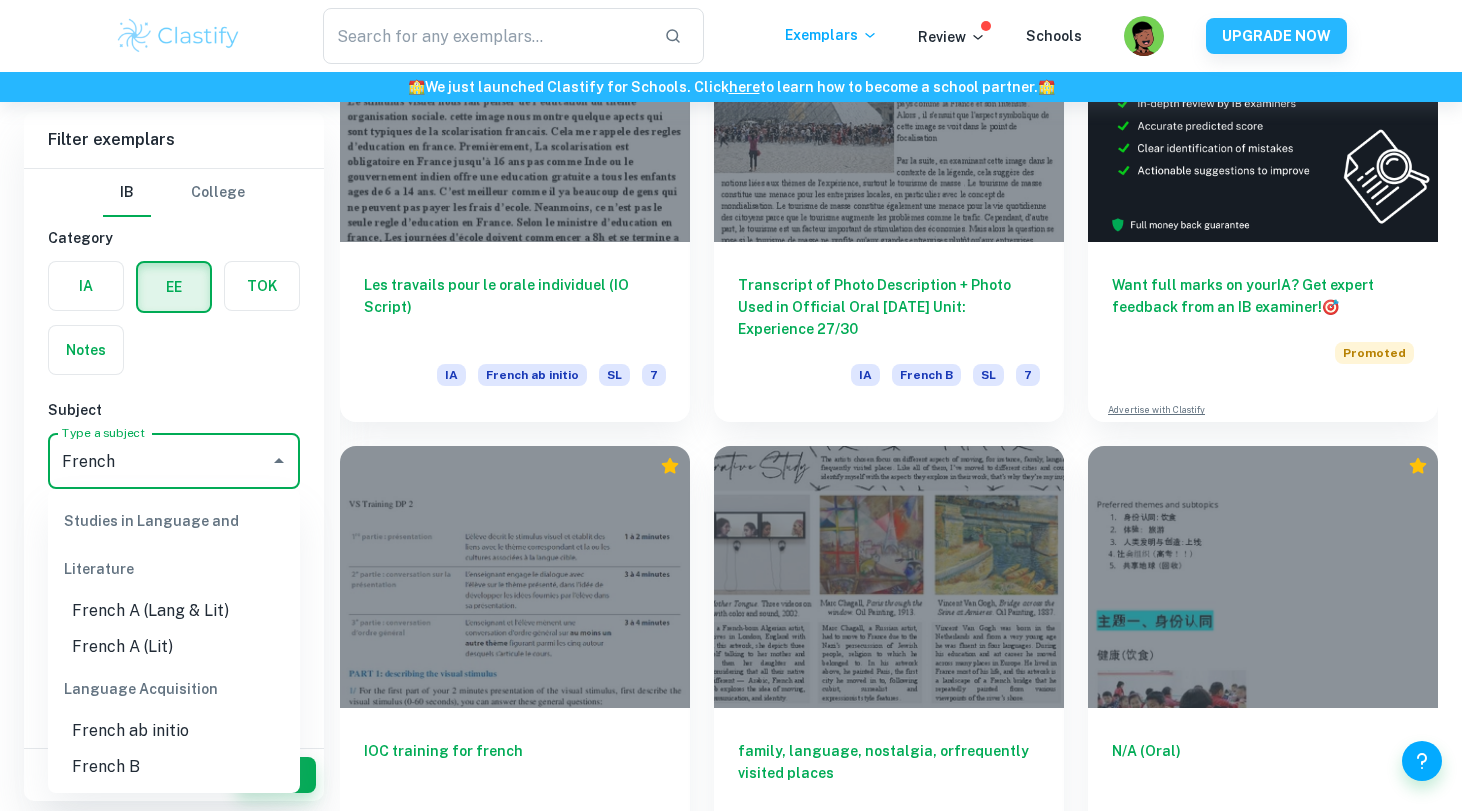 click on "French B" at bounding box center (174, 767) 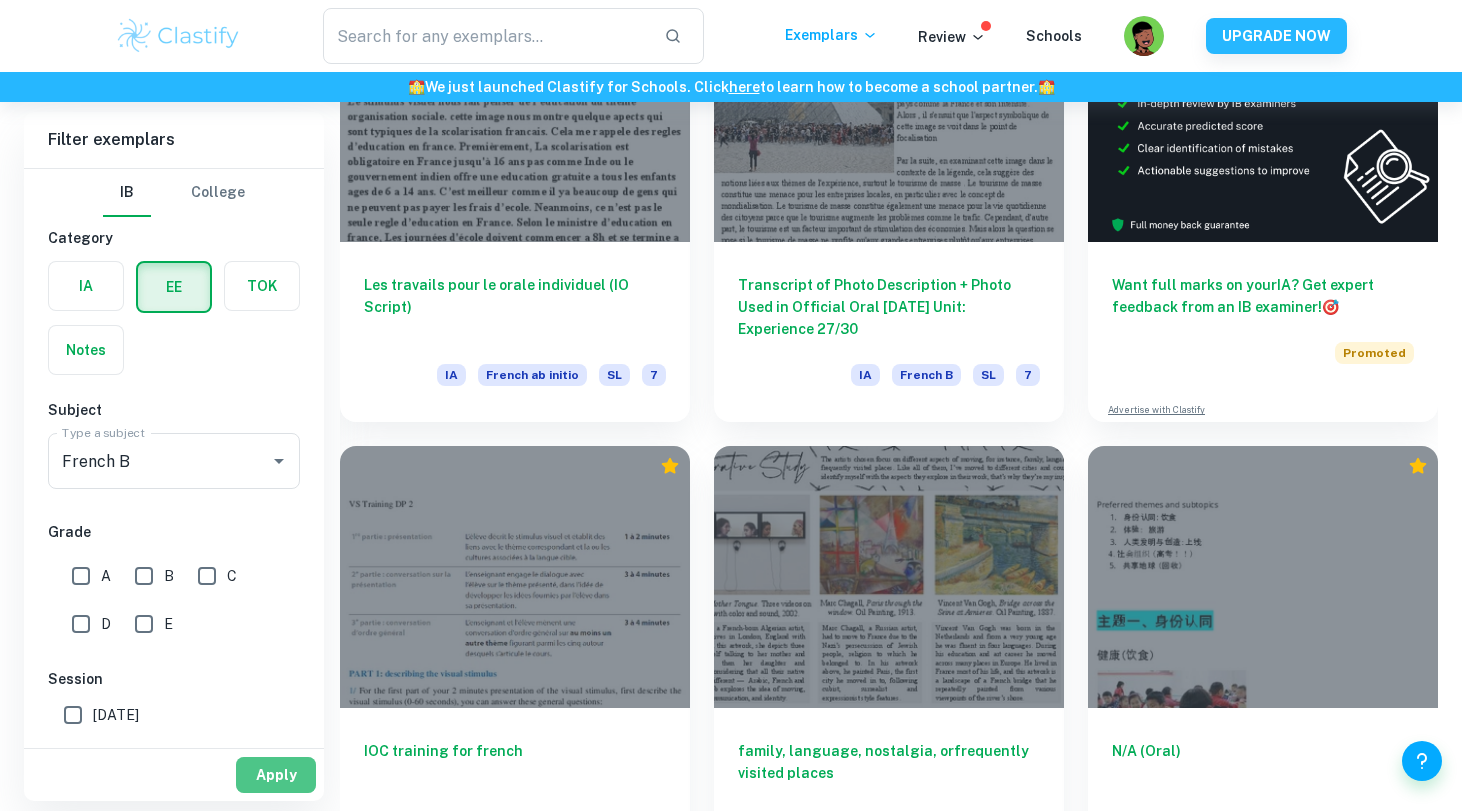 click on "Apply" at bounding box center [276, 775] 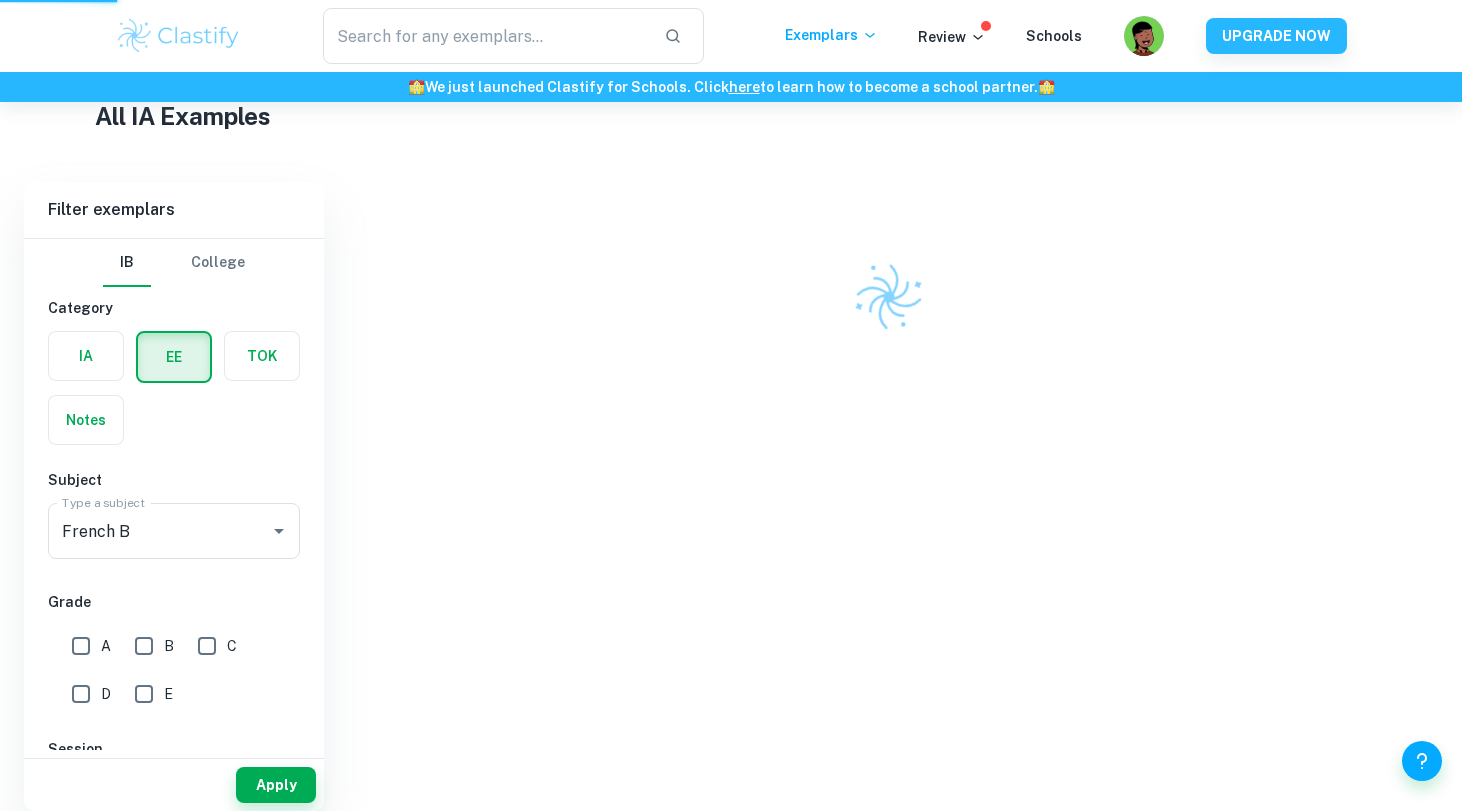 scroll, scrollTop: 462, scrollLeft: 0, axis: vertical 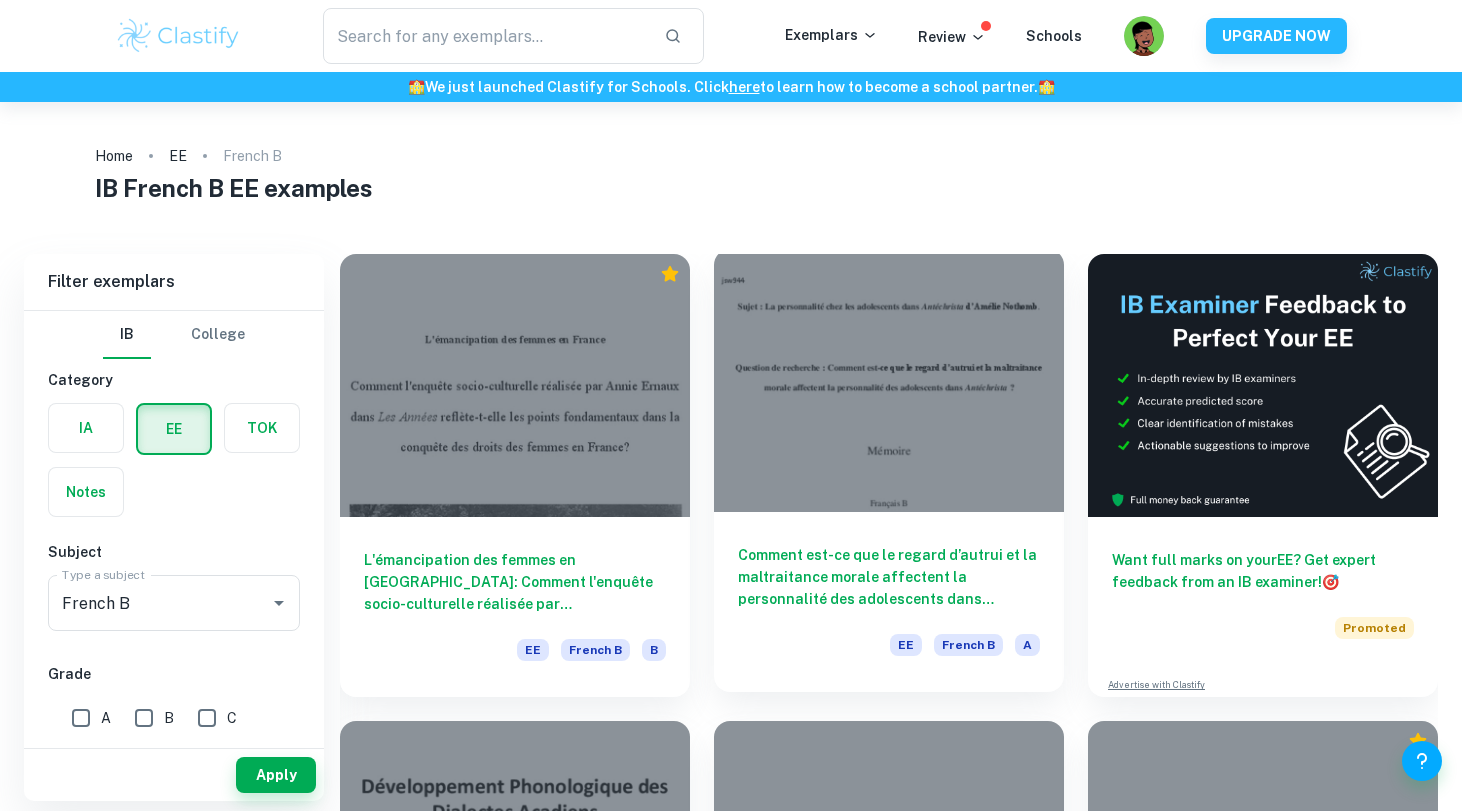 click at bounding box center [889, 380] 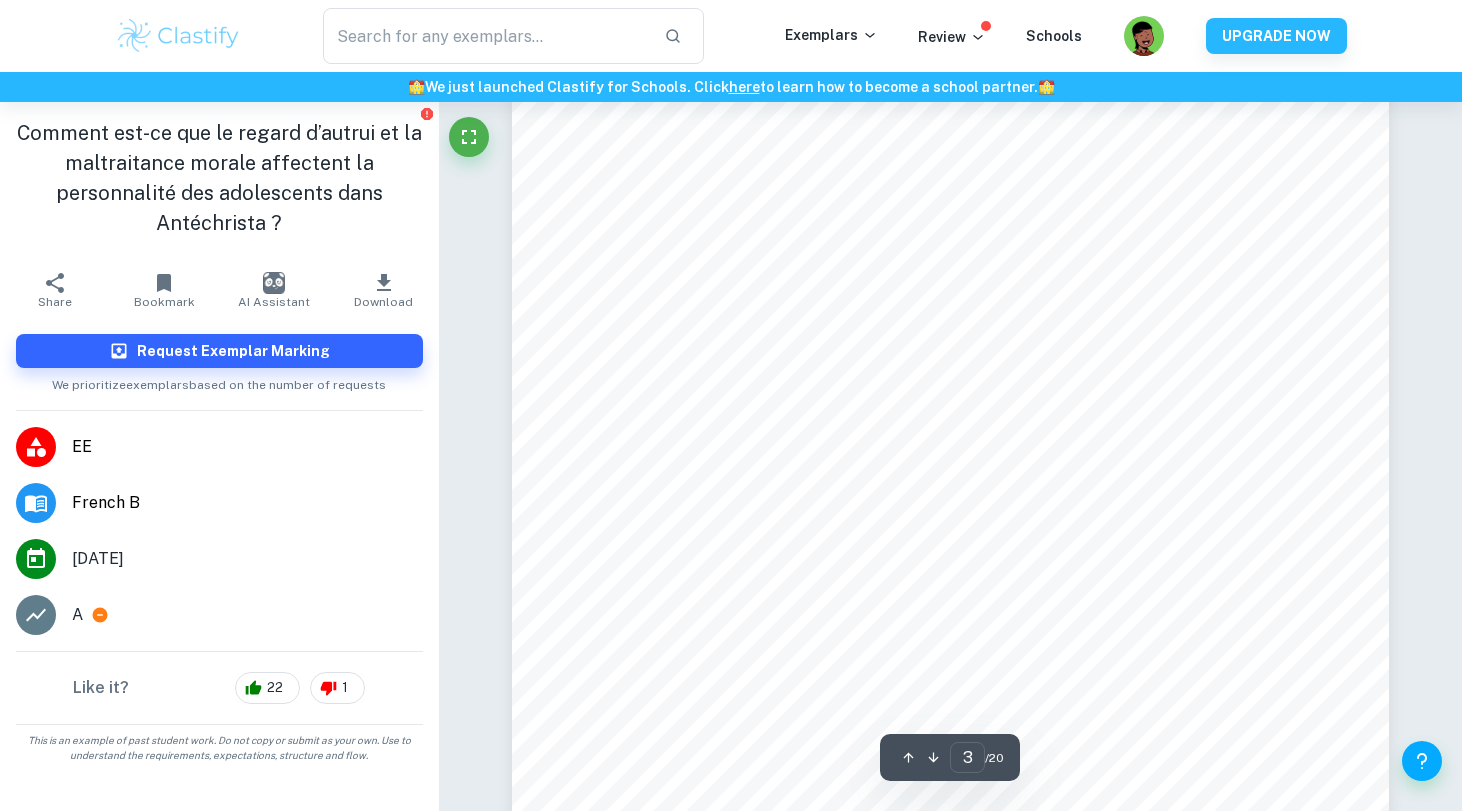 scroll, scrollTop: 2880, scrollLeft: 0, axis: vertical 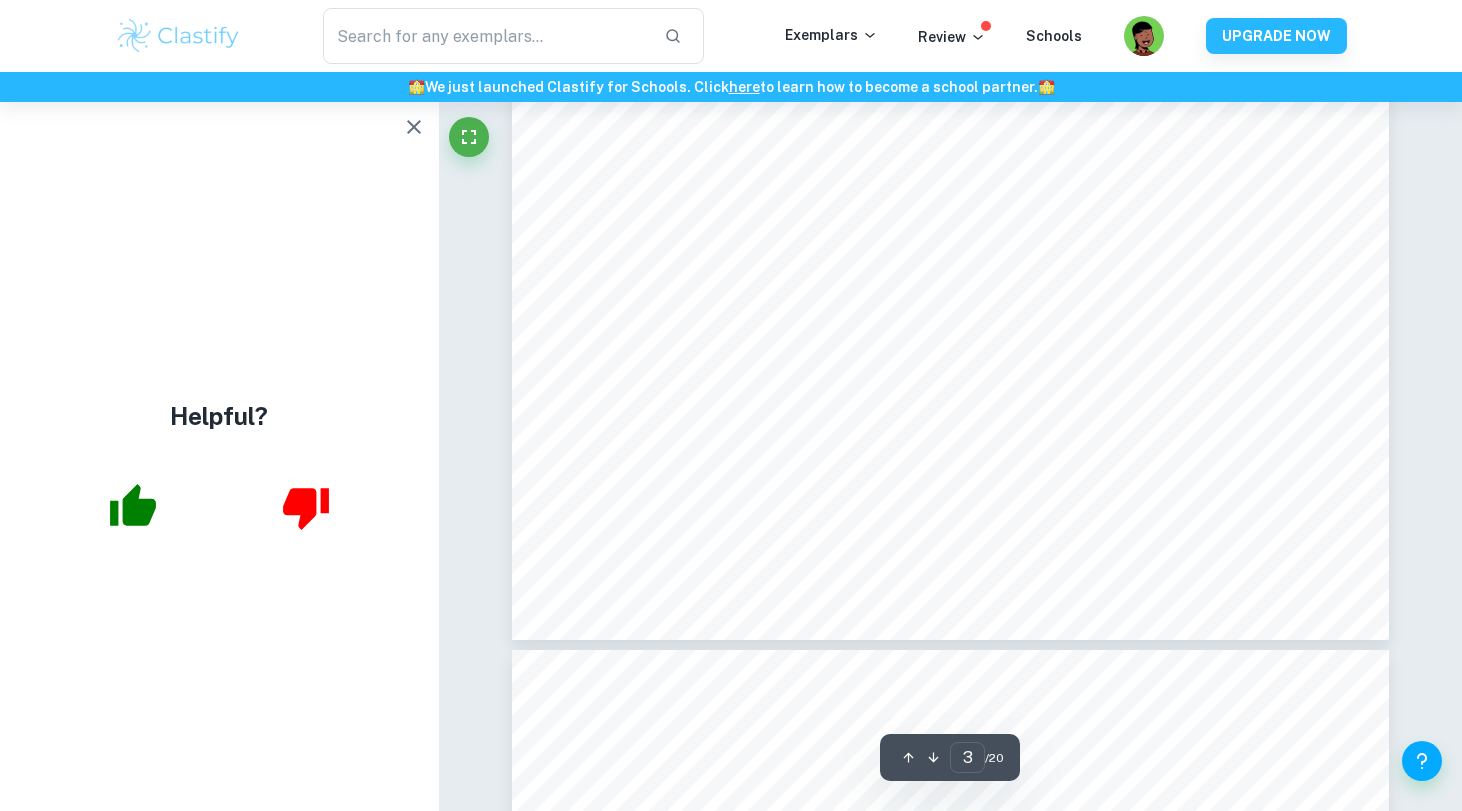 type on "4" 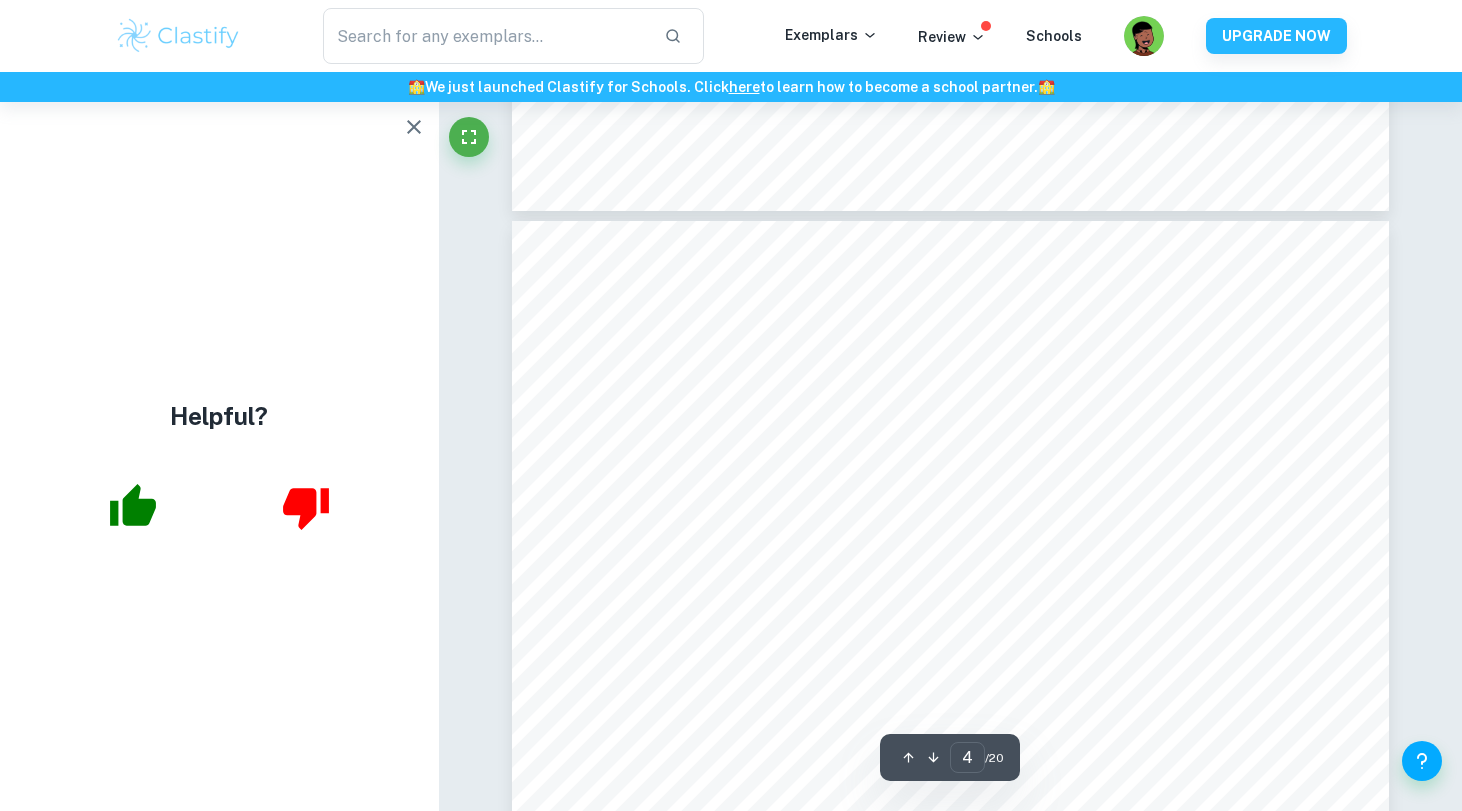scroll, scrollTop: 3907, scrollLeft: 0, axis: vertical 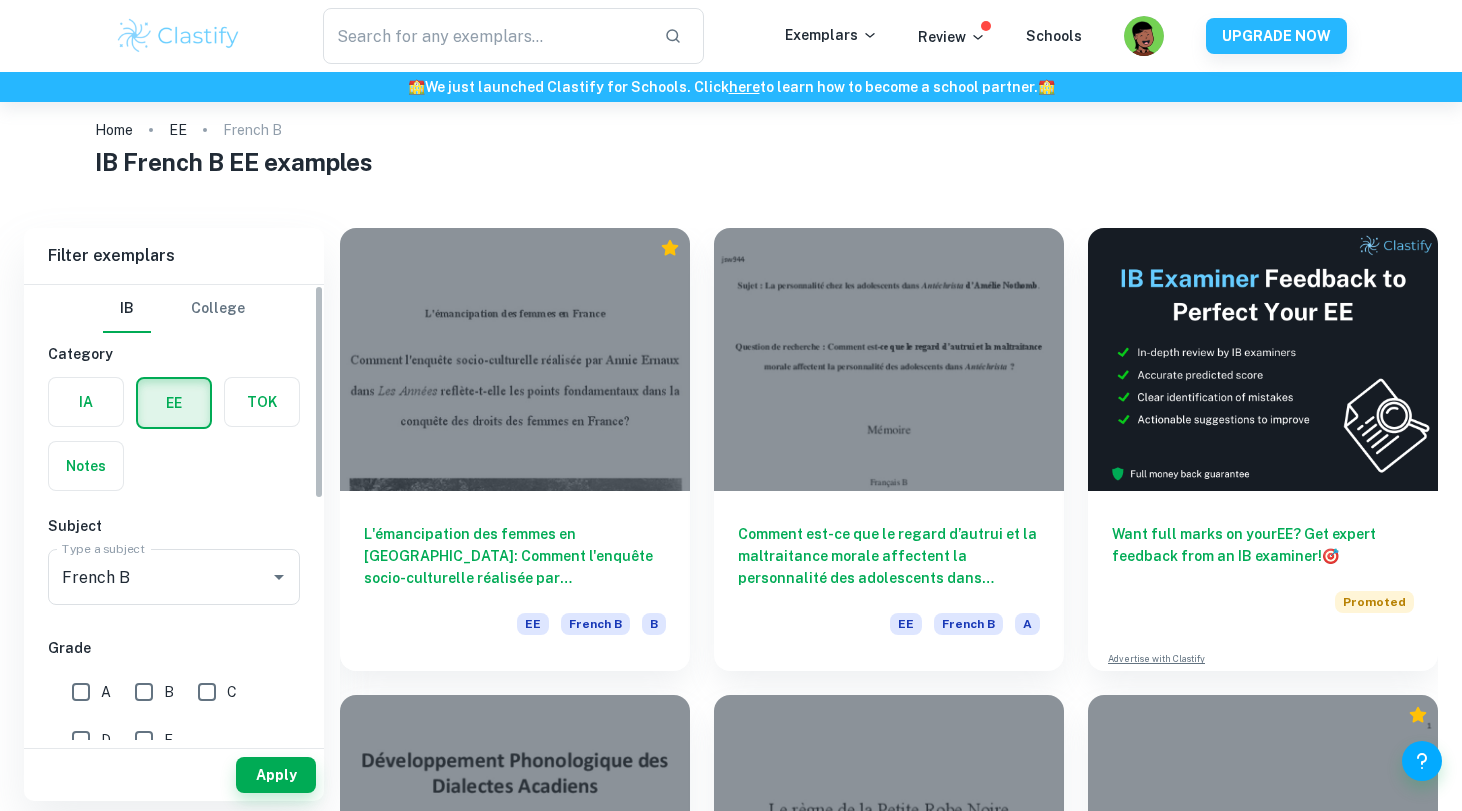 click at bounding box center [86, 402] 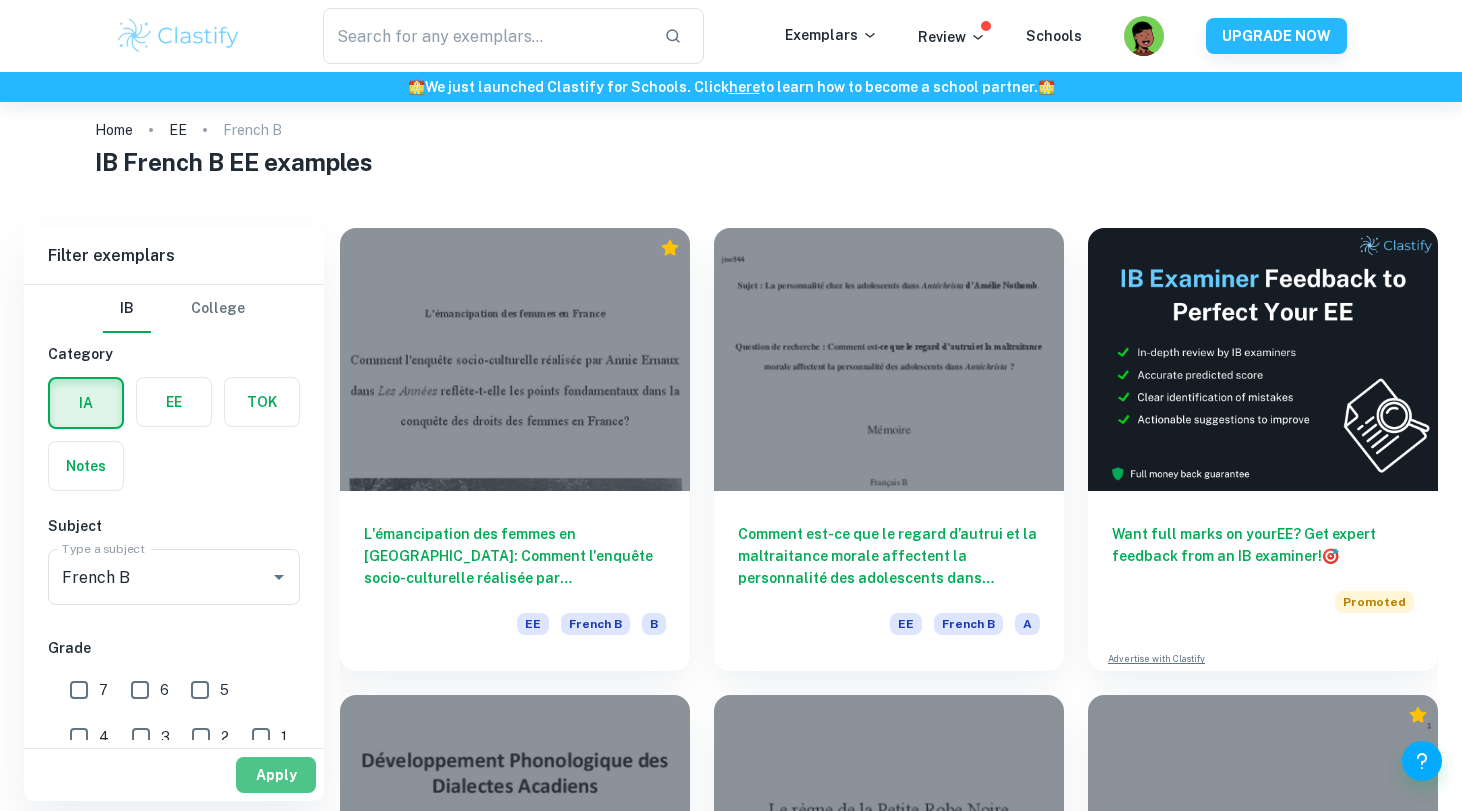 click on "Apply" at bounding box center [276, 775] 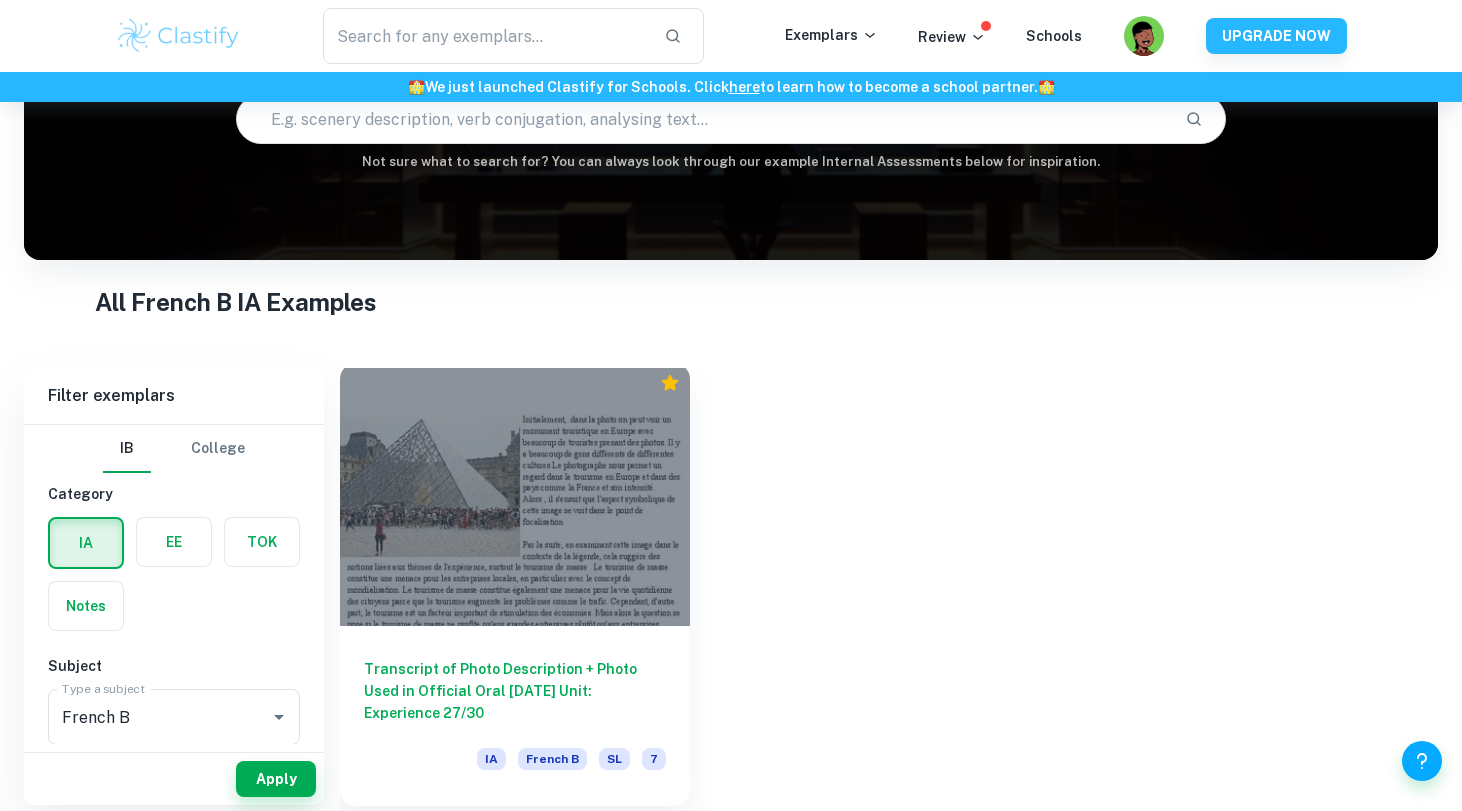 scroll, scrollTop: 210, scrollLeft: 0, axis: vertical 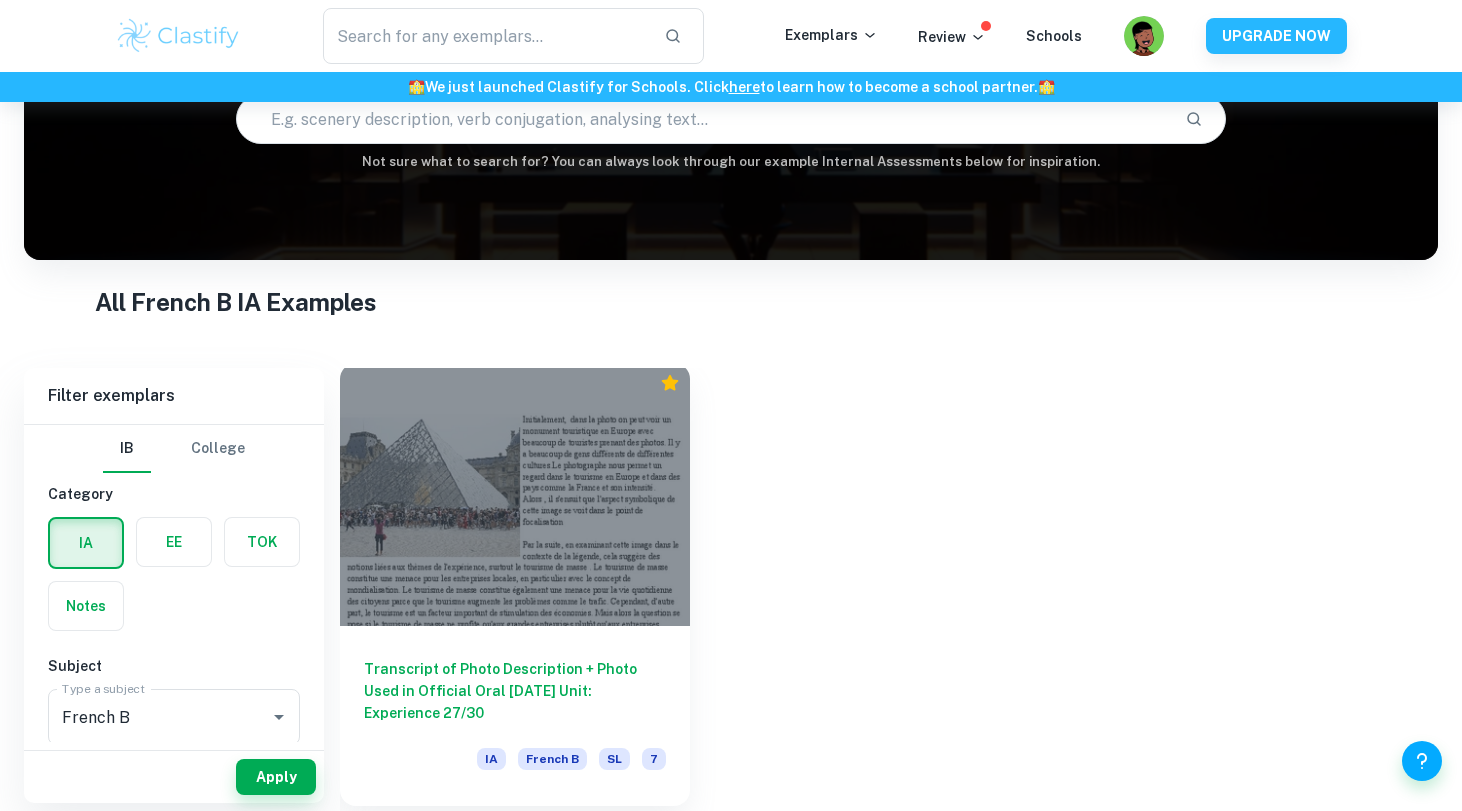 click at bounding box center (515, 494) 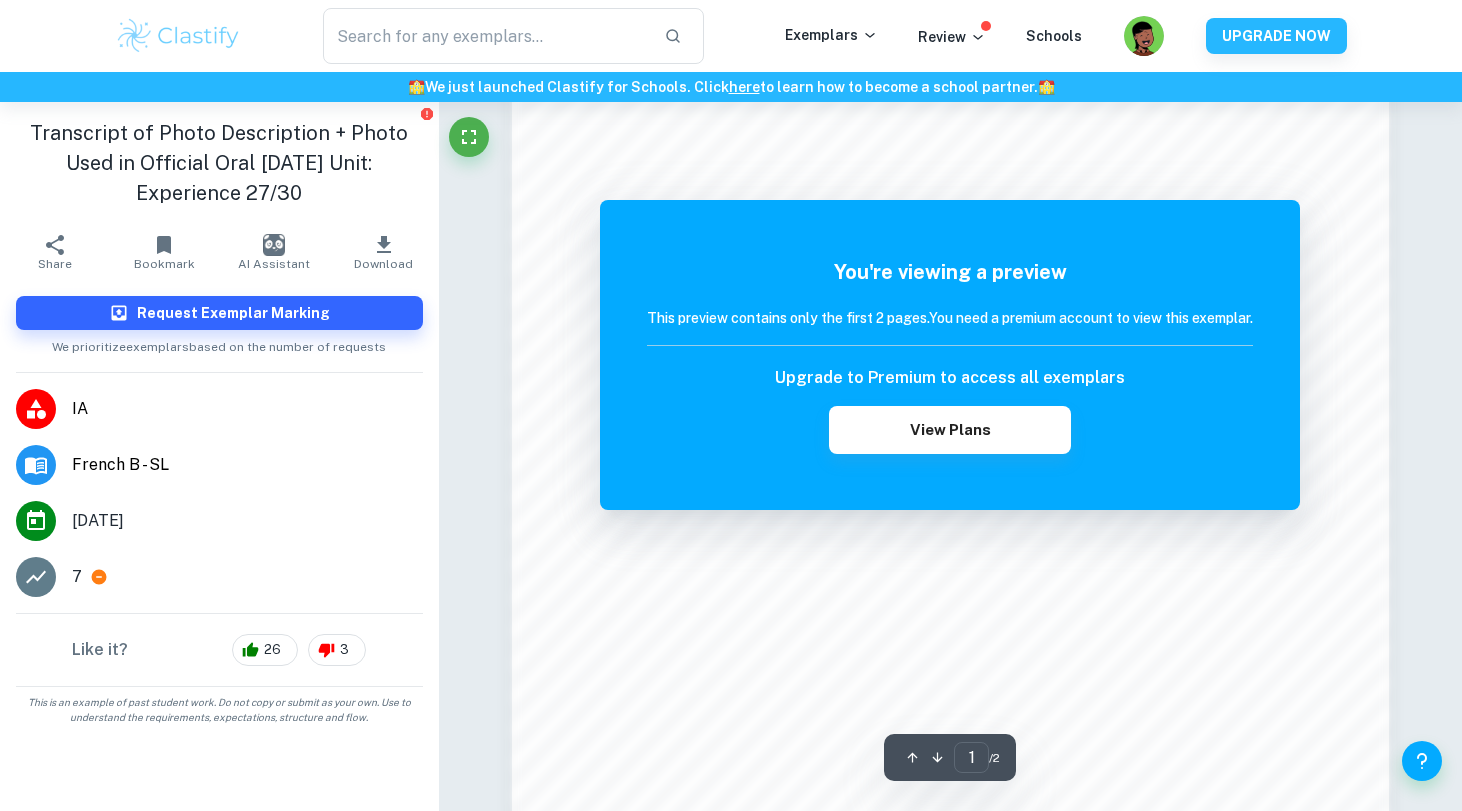 scroll, scrollTop: 840, scrollLeft: 0, axis: vertical 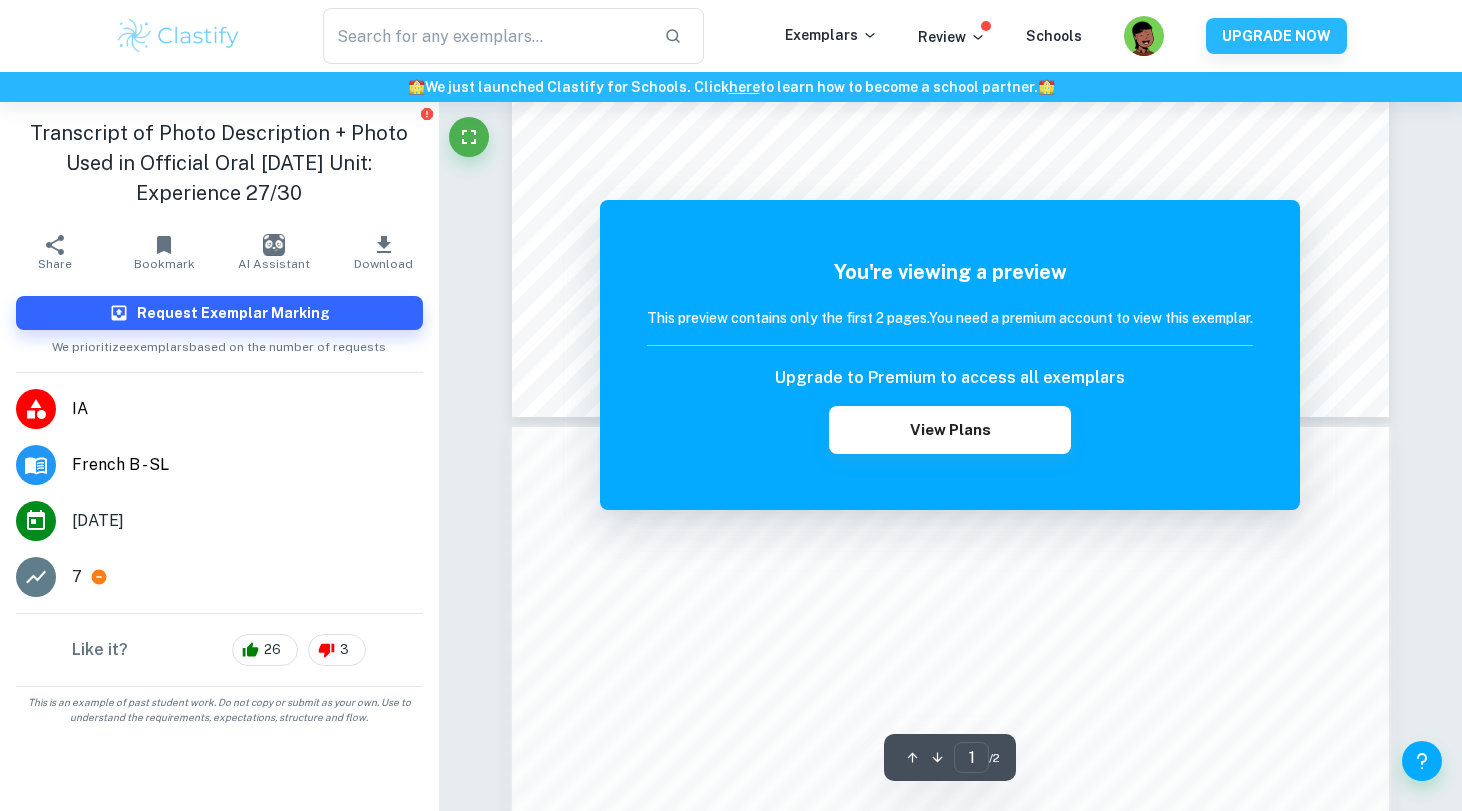 click at bounding box center [178, 36] 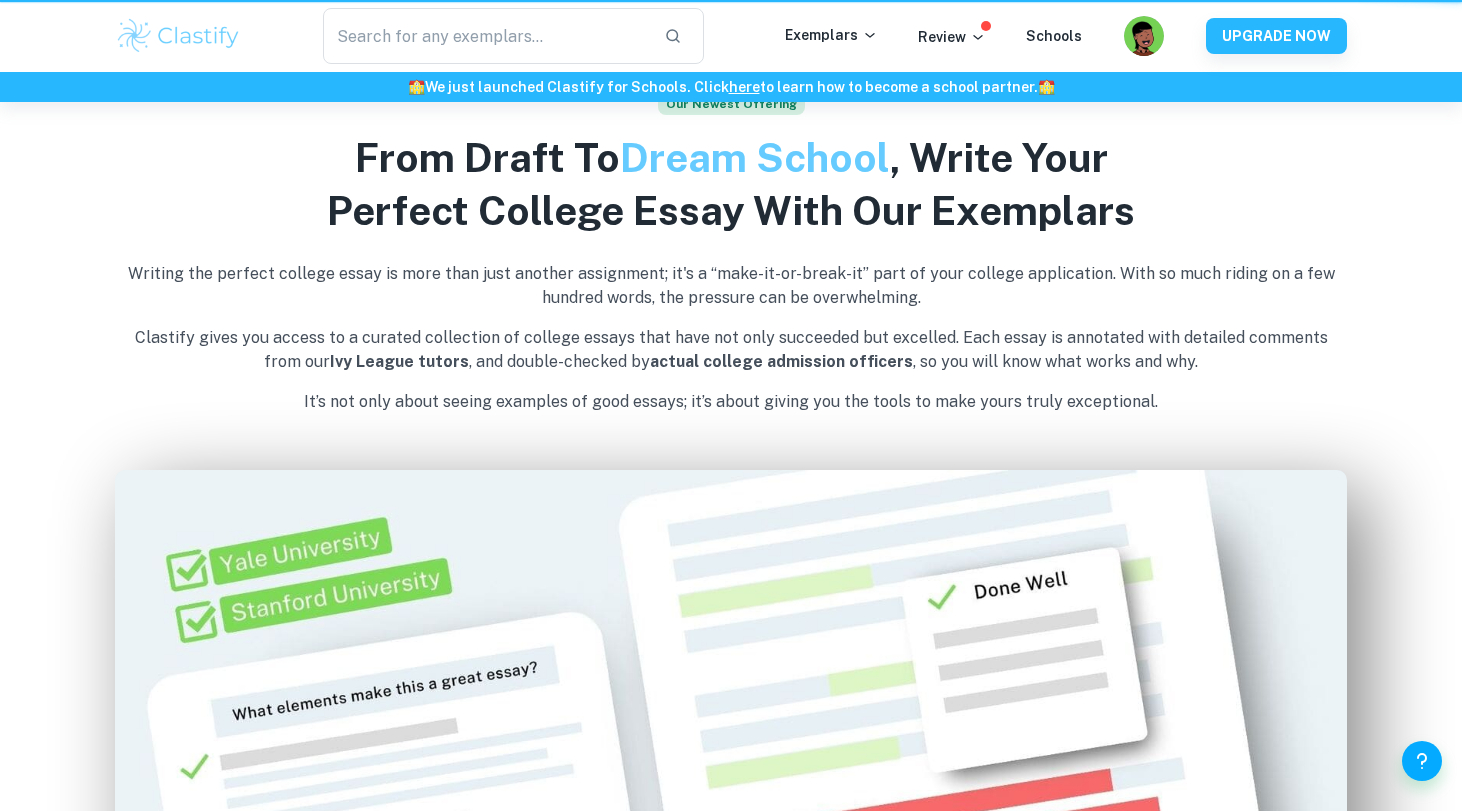 scroll, scrollTop: 0, scrollLeft: 0, axis: both 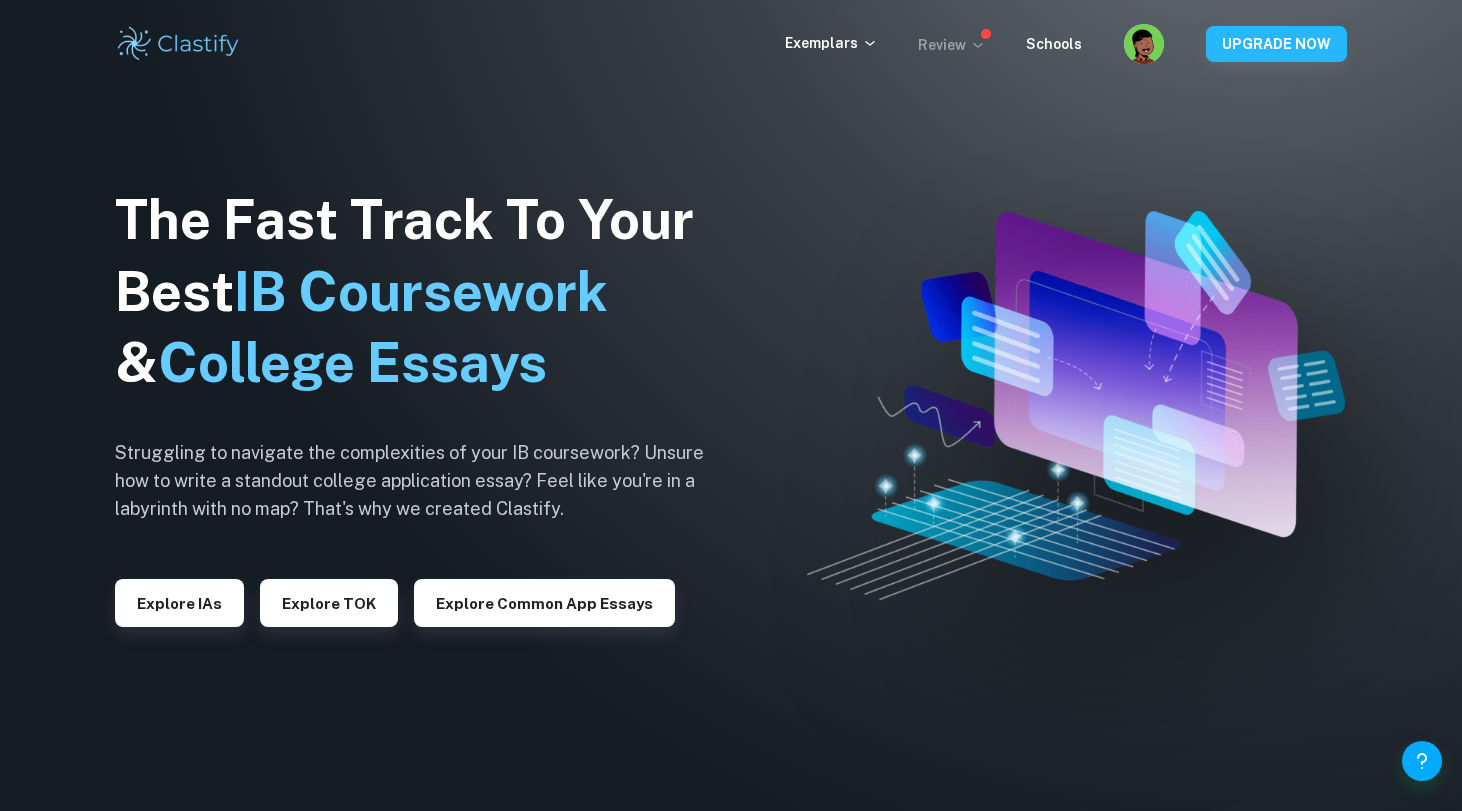 click 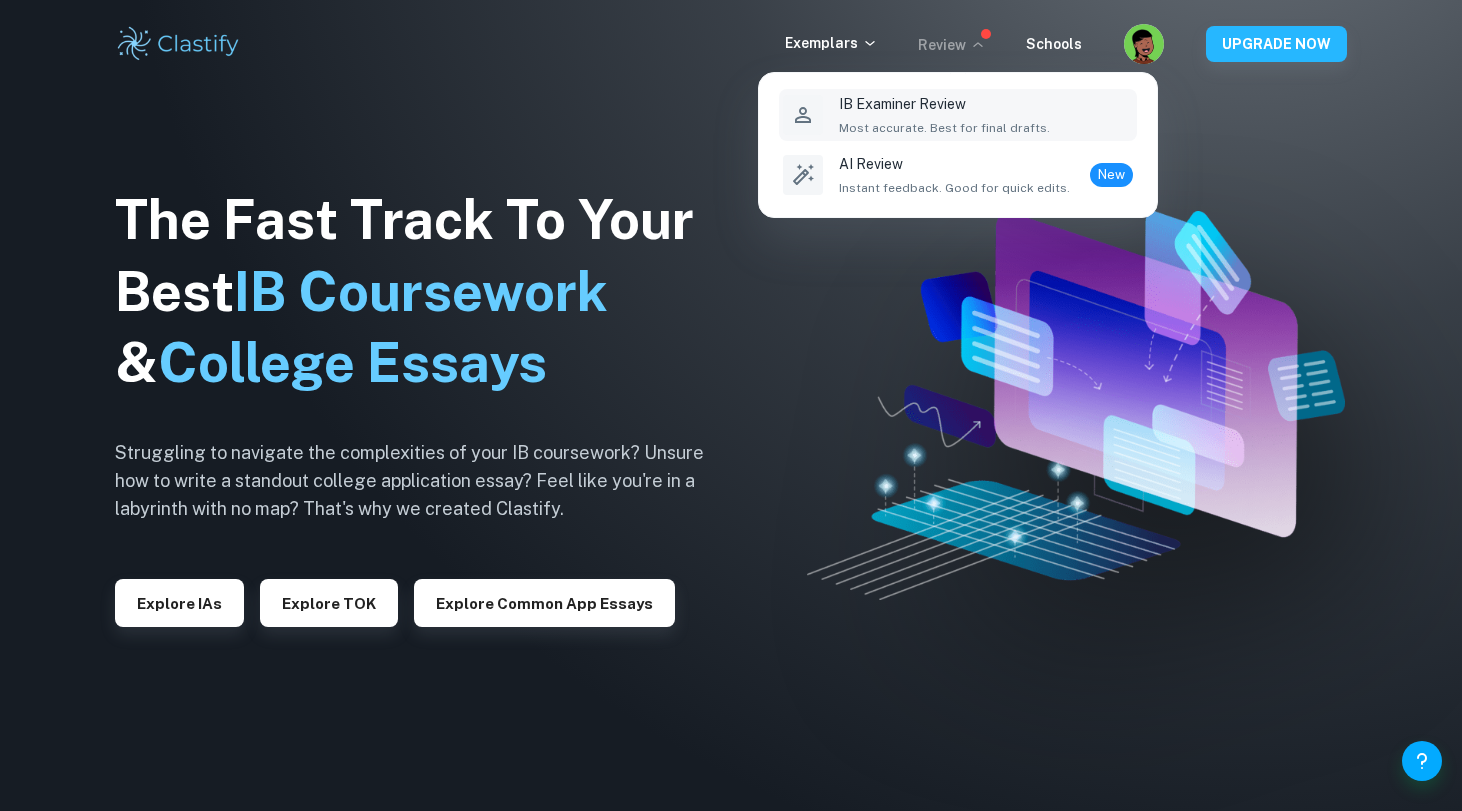 click on "IB Examiner Review" at bounding box center [944, 104] 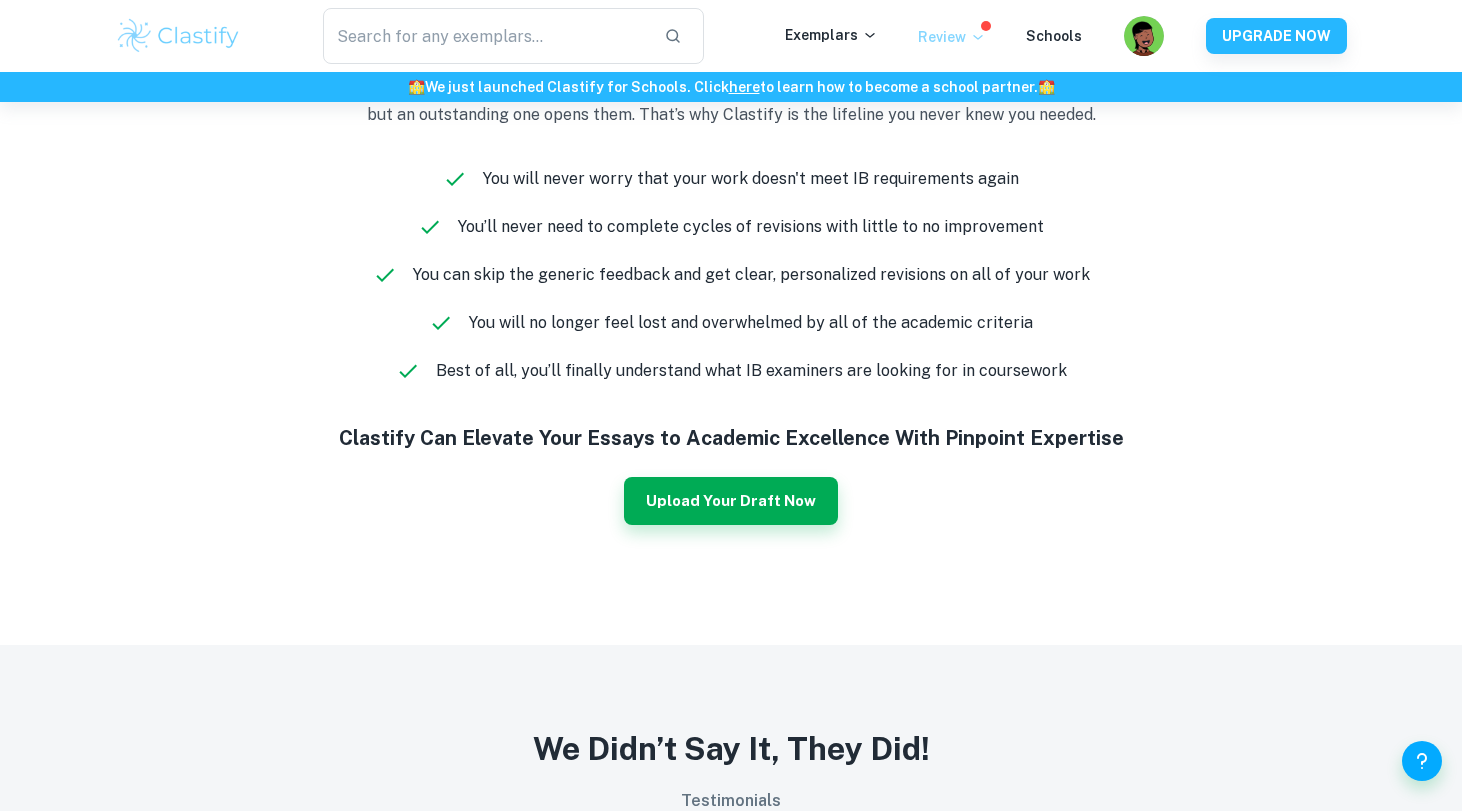 scroll, scrollTop: 1314, scrollLeft: 0, axis: vertical 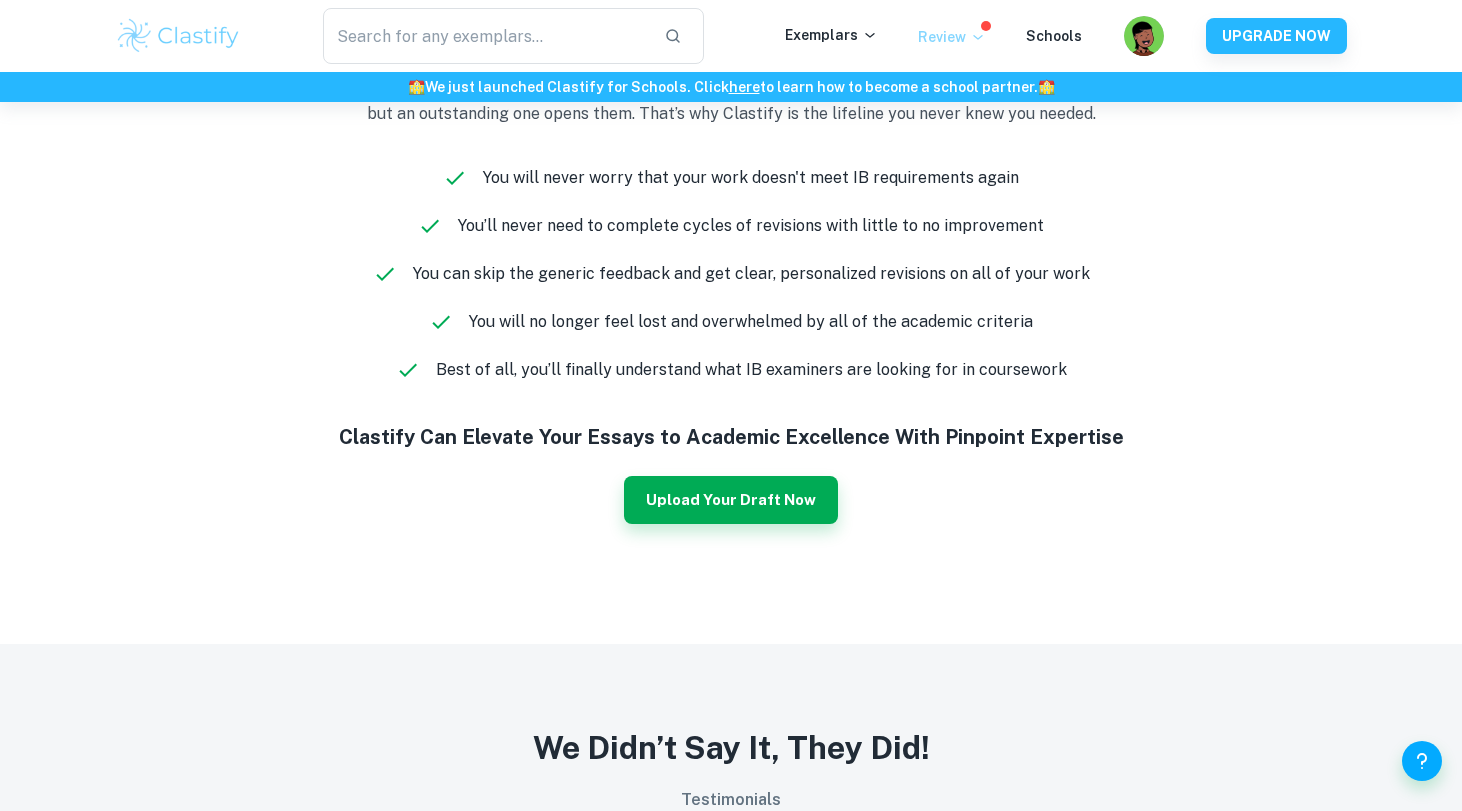 click on "here" 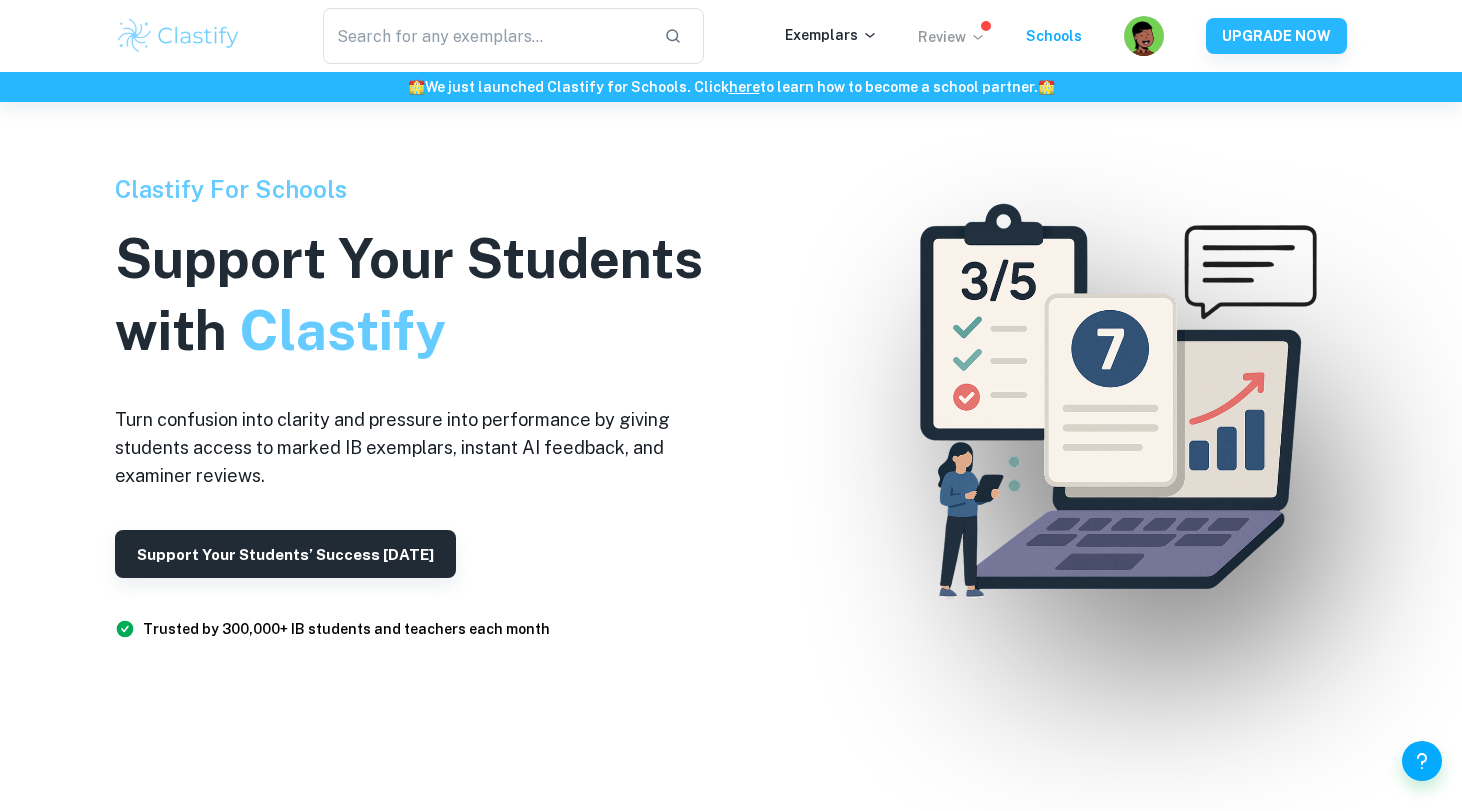 scroll, scrollTop: -5, scrollLeft: 0, axis: vertical 